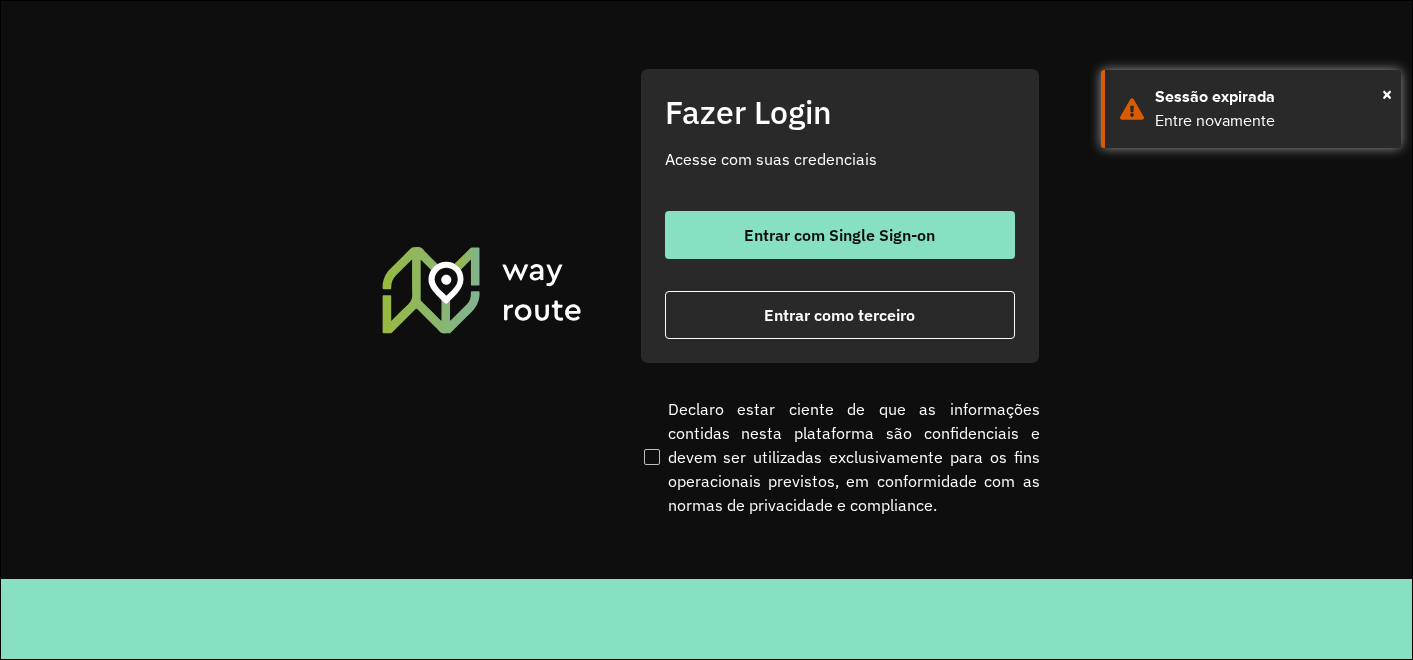 scroll, scrollTop: 0, scrollLeft: 0, axis: both 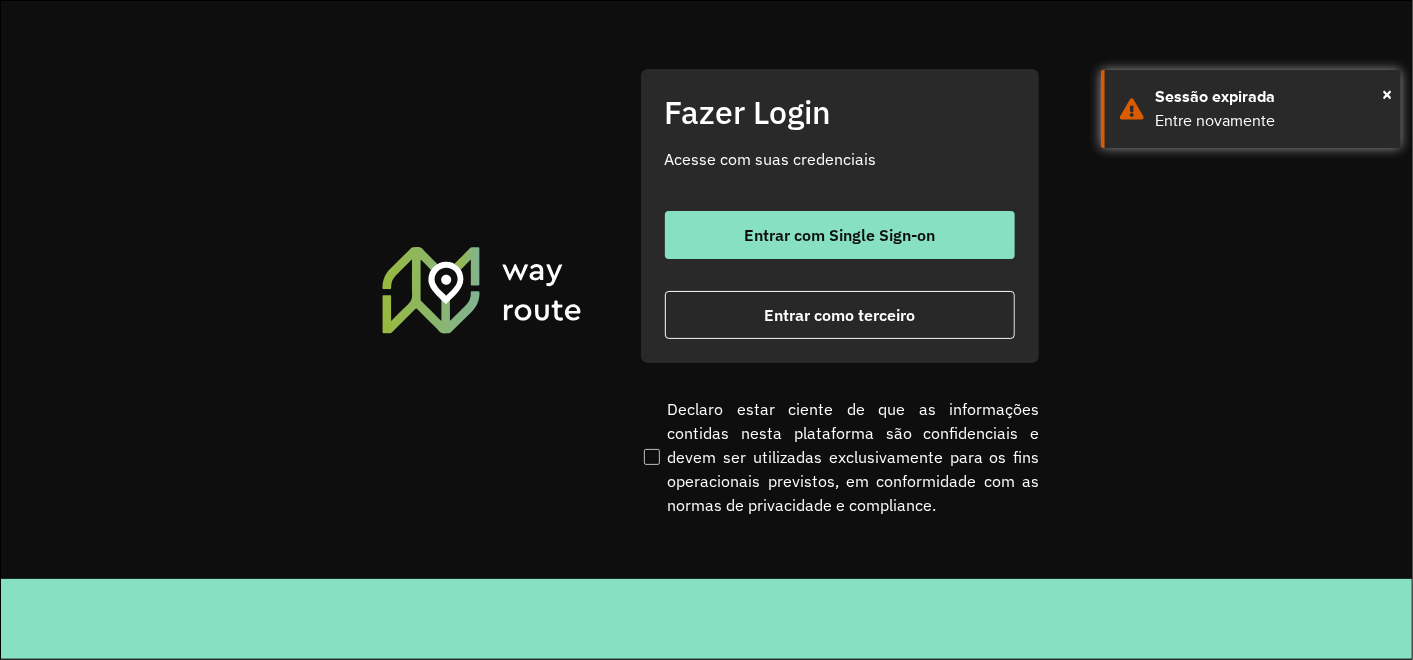 click on "Fazer Login Acesse com suas credenciais    Entrar com Single Sign-on    Entrar como terceiro  Declaro estar ciente de que as informações contidas nesta plataforma são confidenciais e devem ser utilizadas exclusivamente para os fins operacionais previstos, em conformidade com as normas de privacidade e compliance." 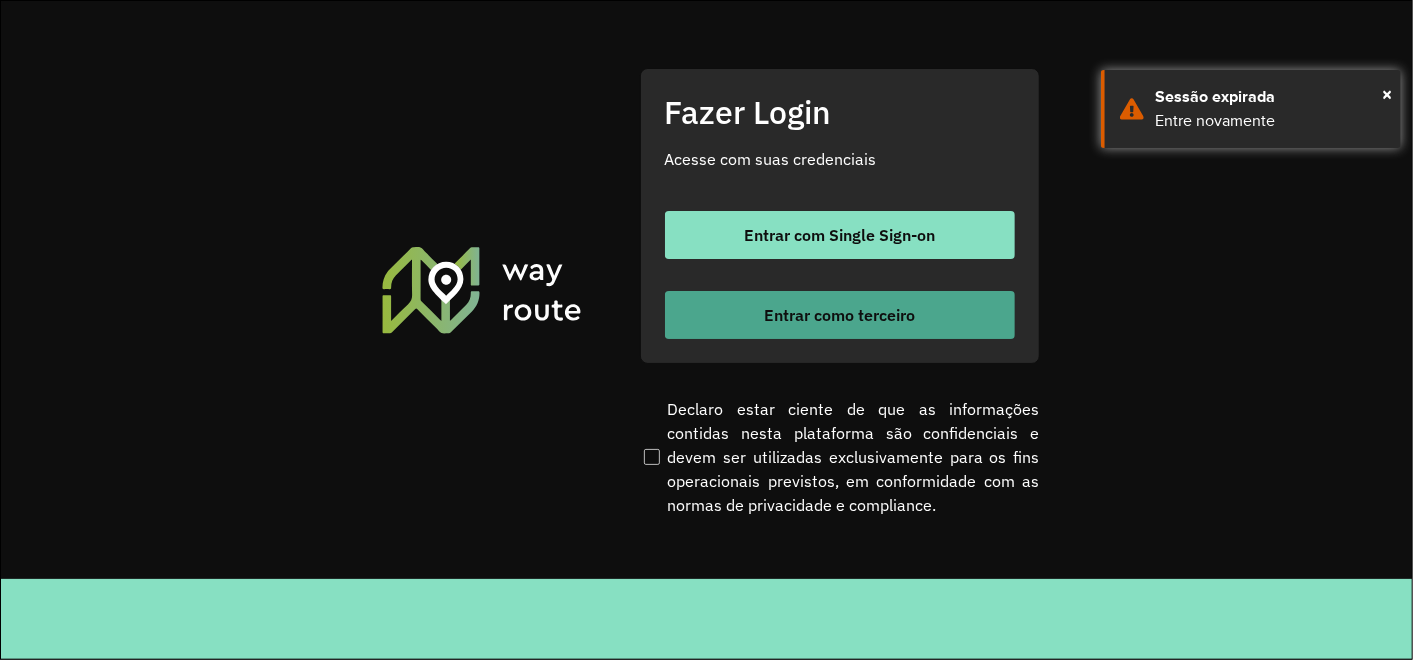 click on "Entrar como terceiro" at bounding box center [839, 315] 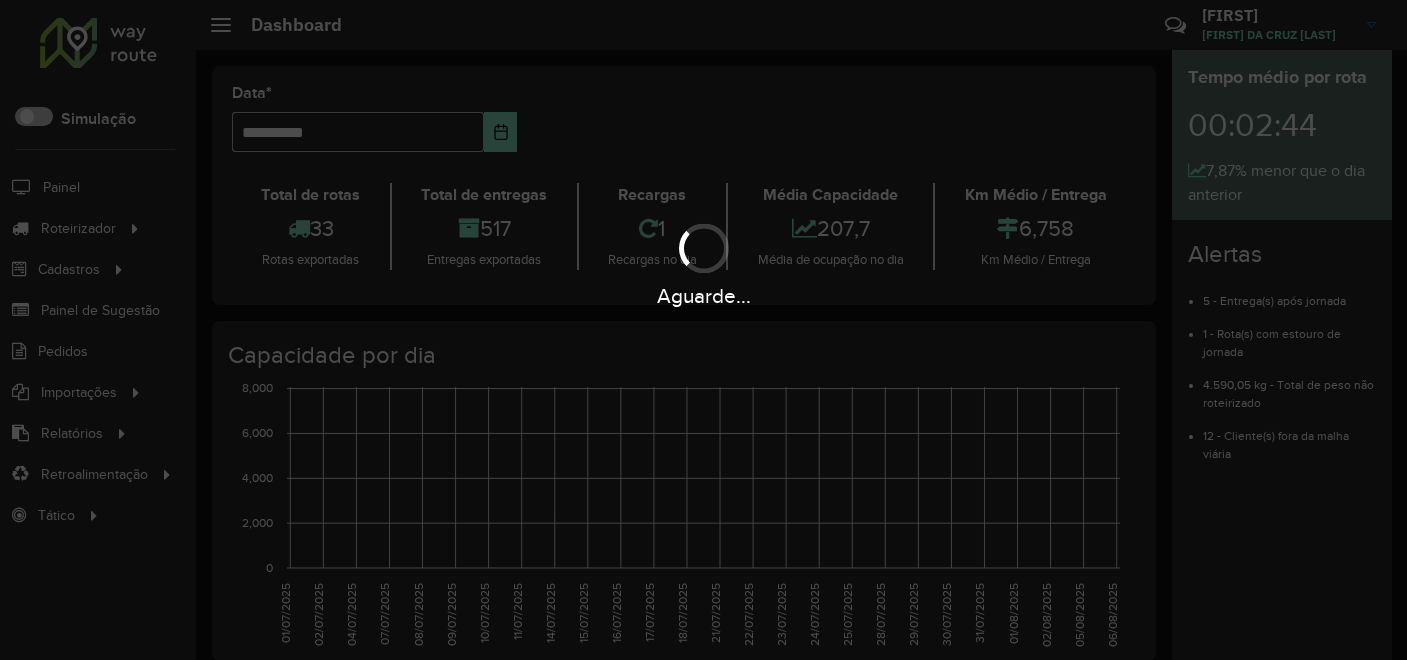 scroll, scrollTop: 0, scrollLeft: 0, axis: both 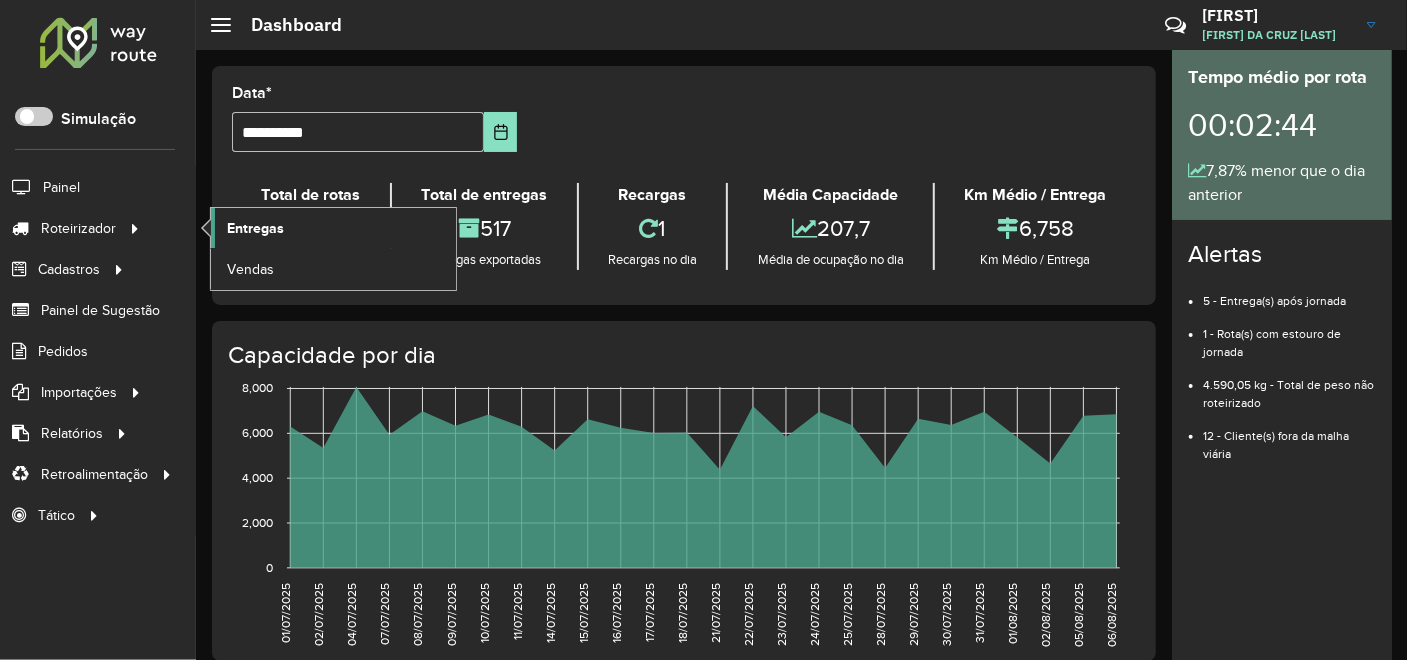 click on "Entregas" 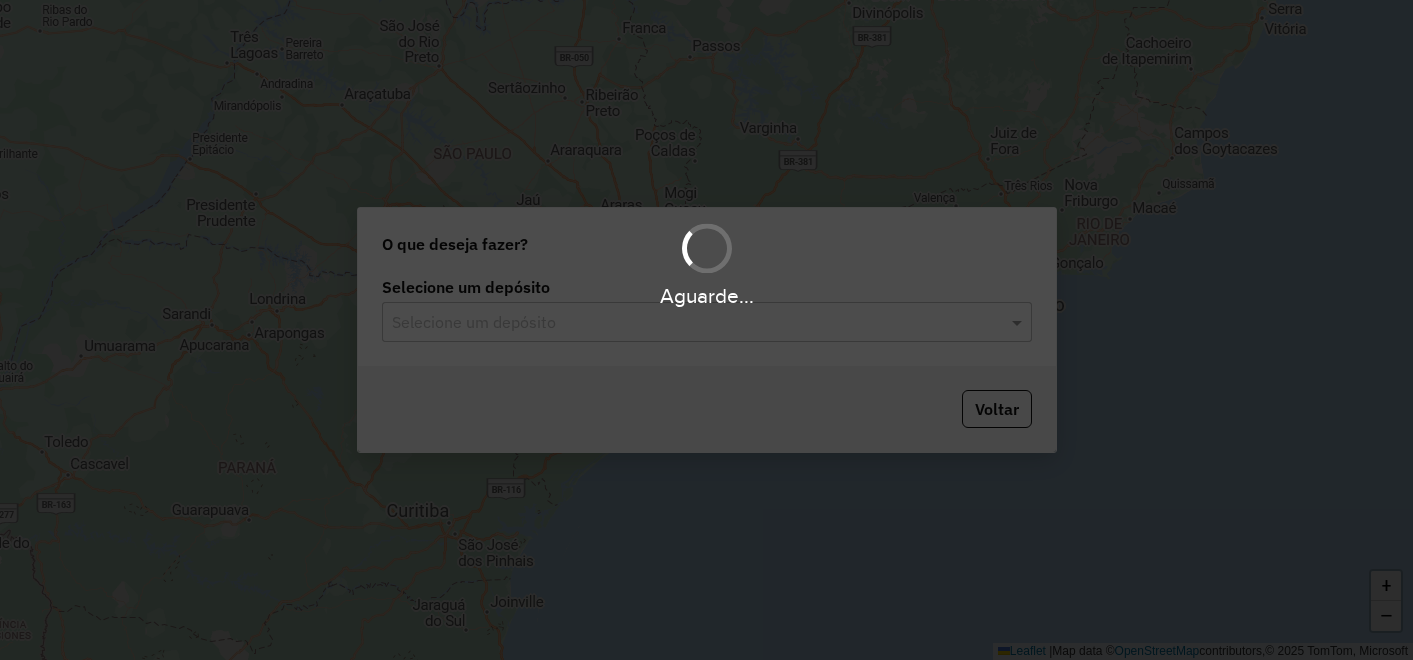 scroll, scrollTop: 0, scrollLeft: 0, axis: both 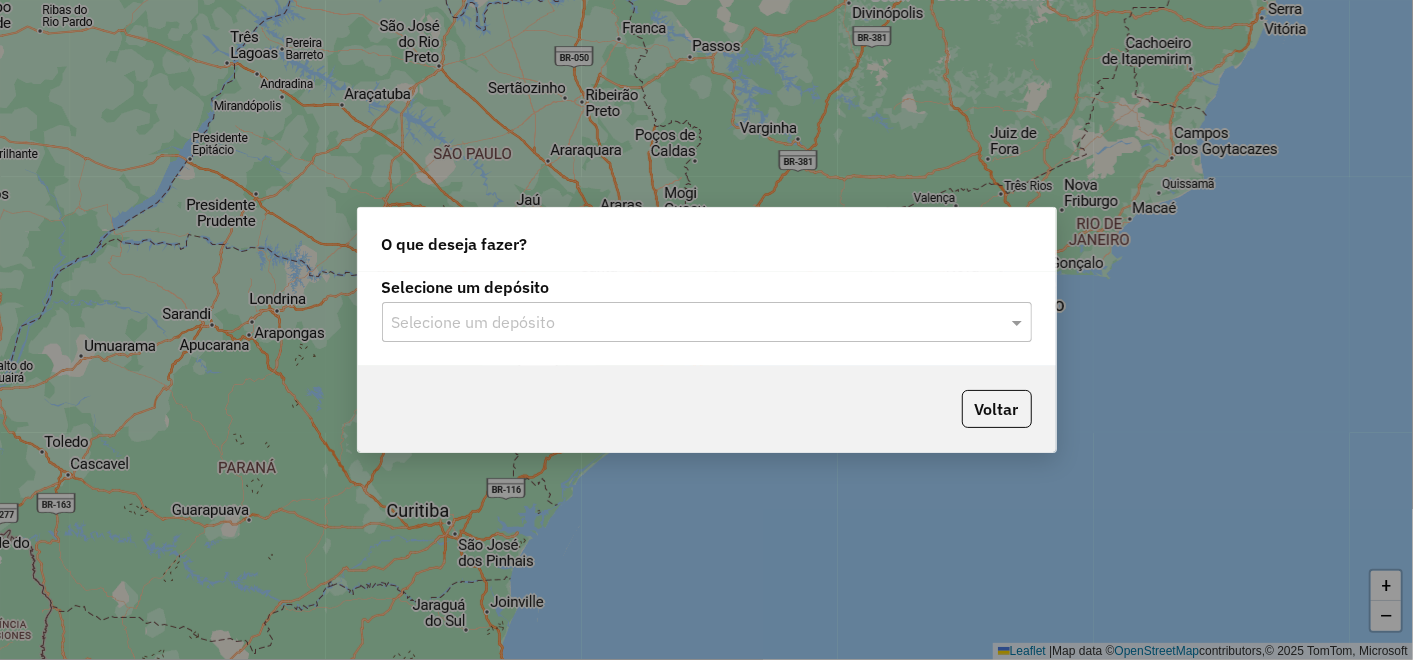 click 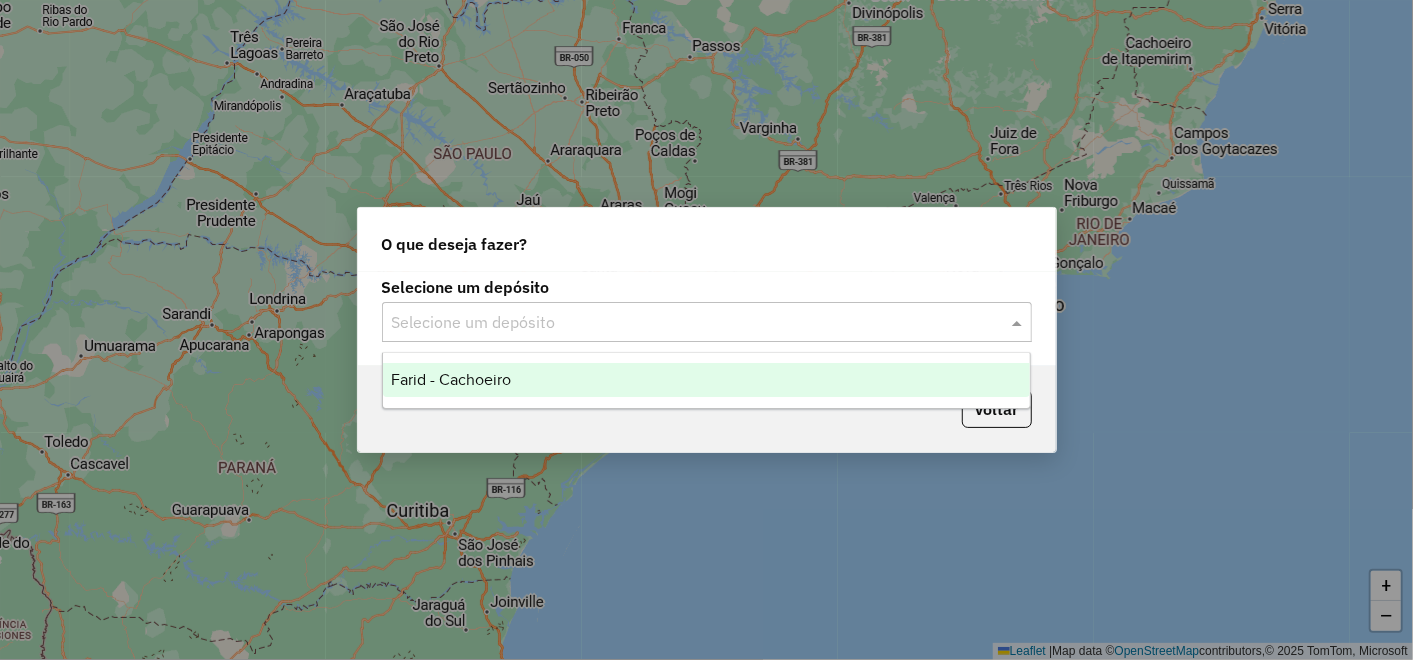 click on "Farid - Cachoeiro" at bounding box center [706, 380] 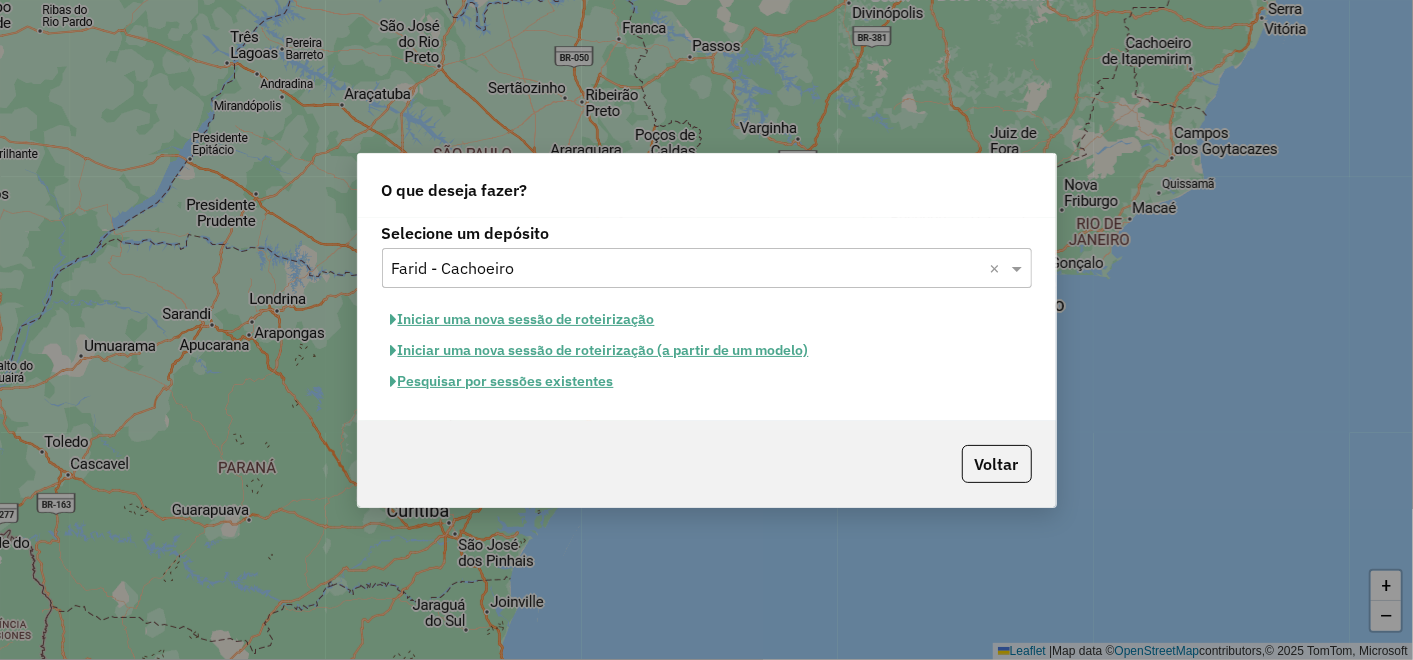 click on "Pesquisar por sessões existentes" 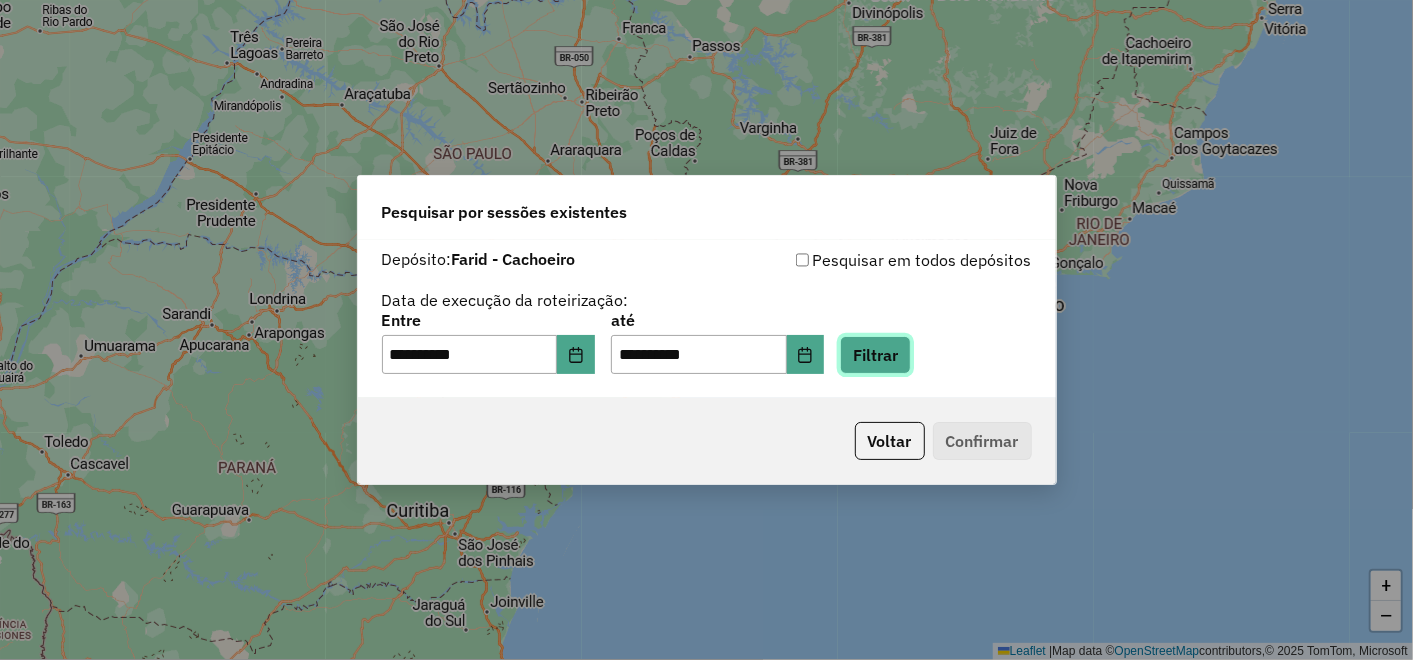 click on "Filtrar" 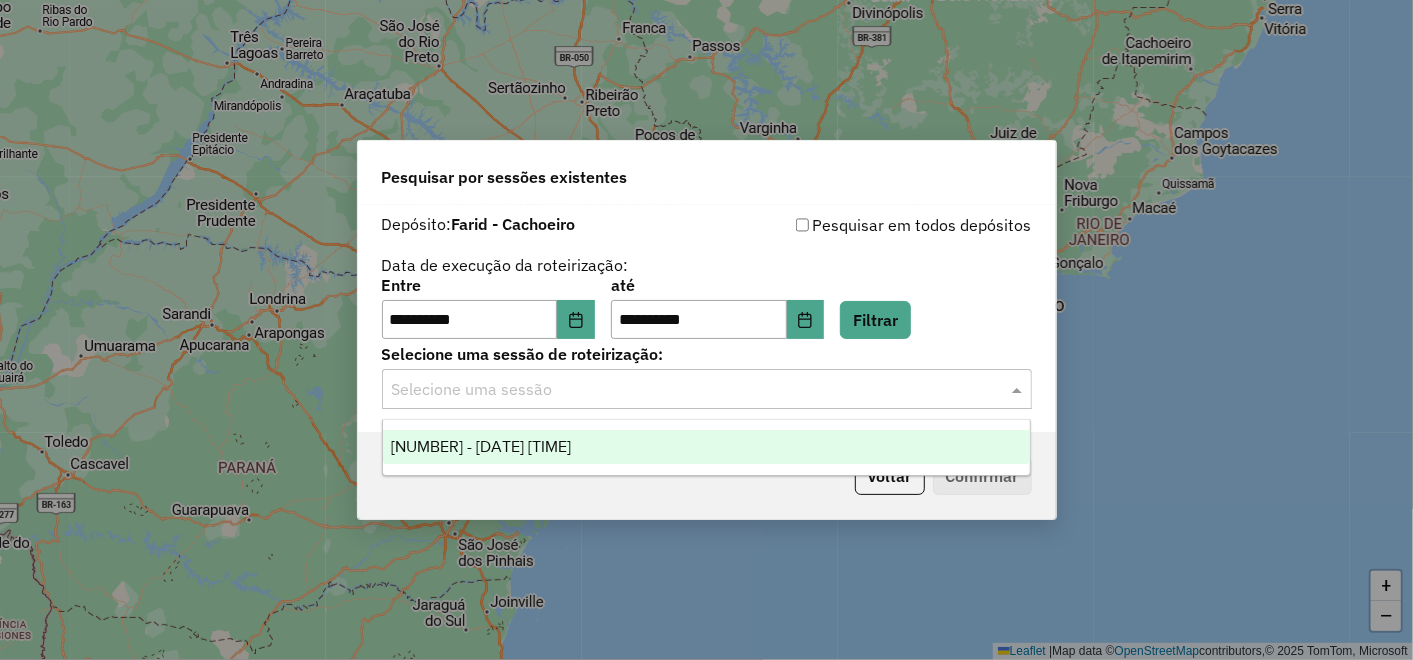 click 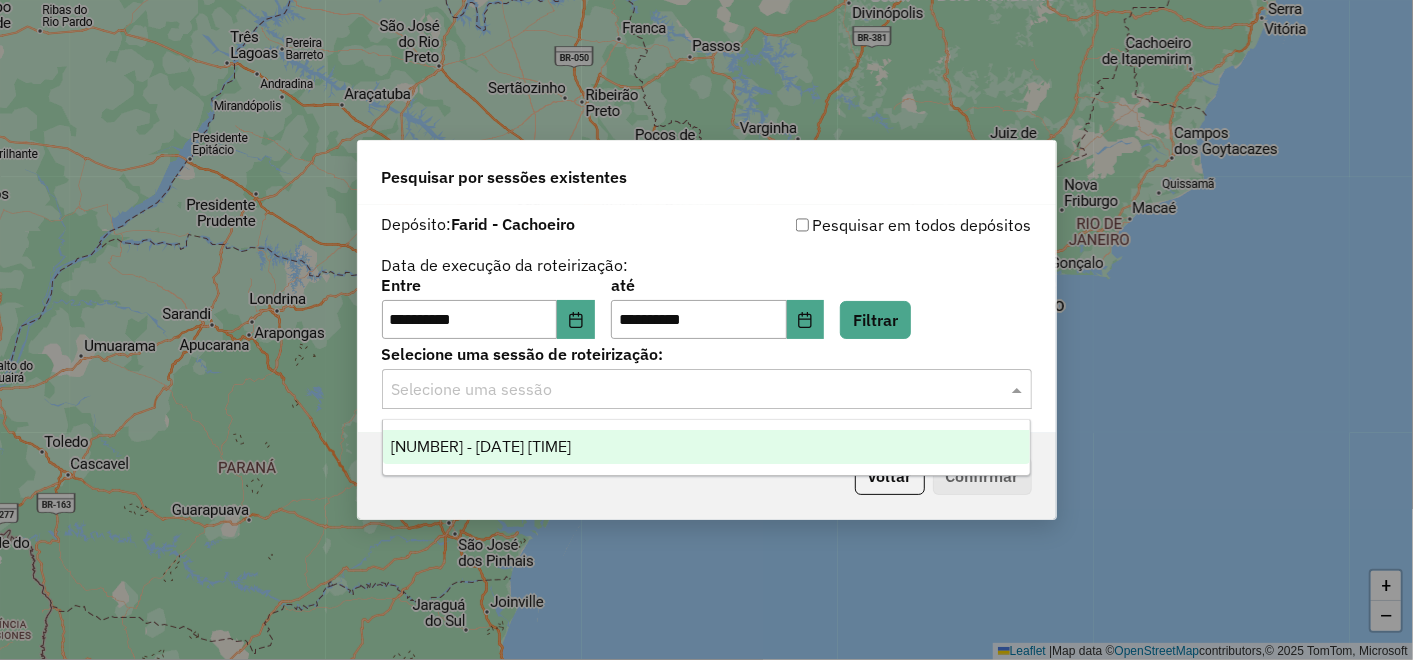 click on "975216 - 06/08/2025 17:17" at bounding box center (706, 447) 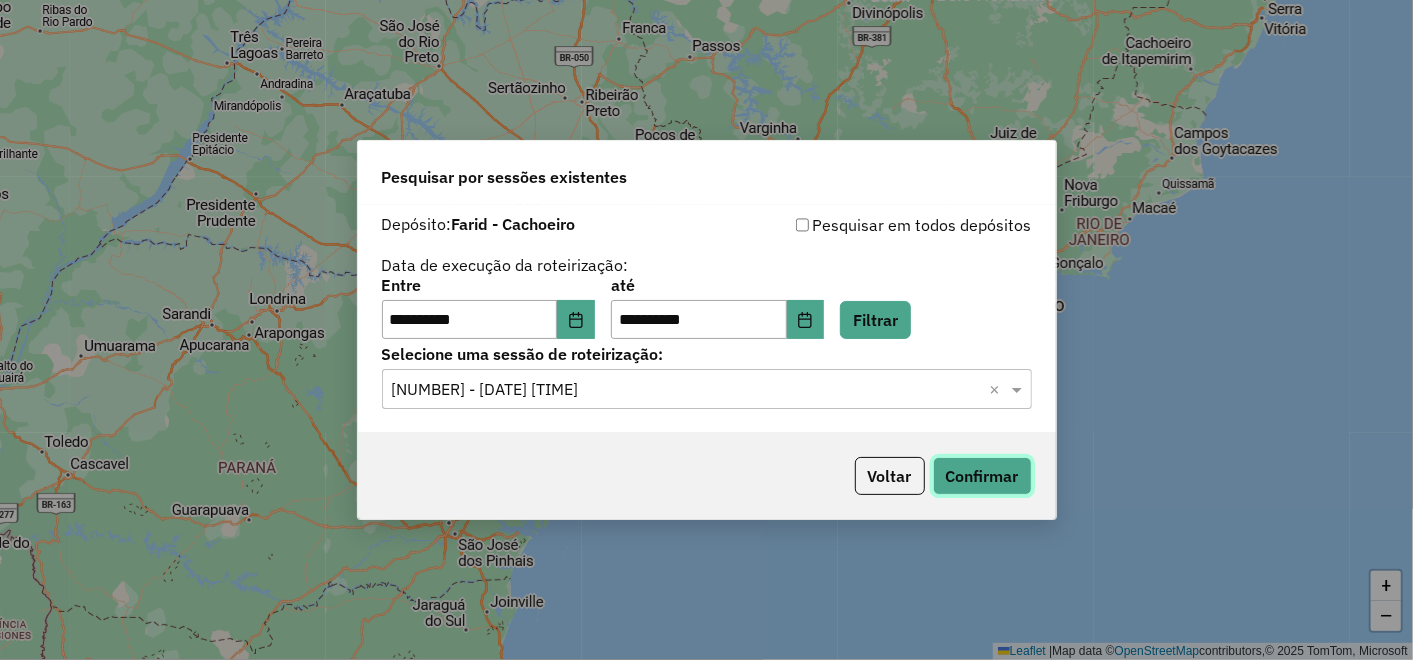 click on "Confirmar" 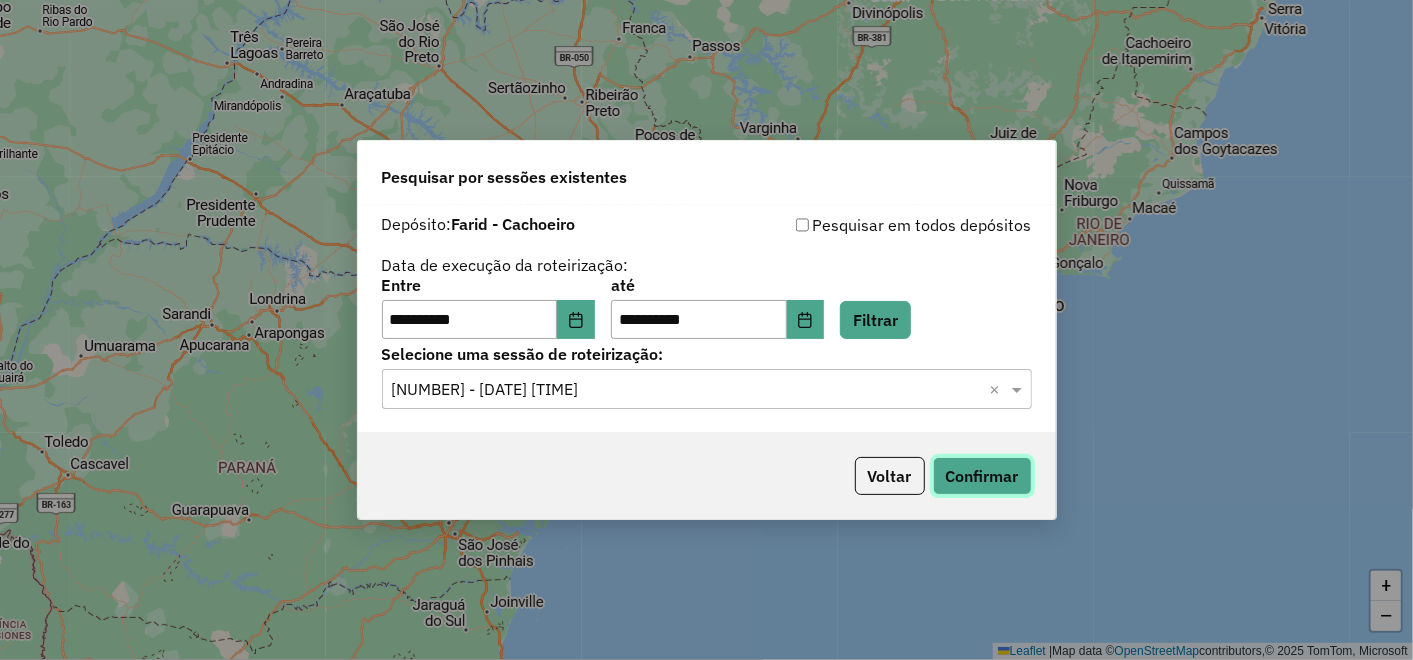 click on "Confirmar" 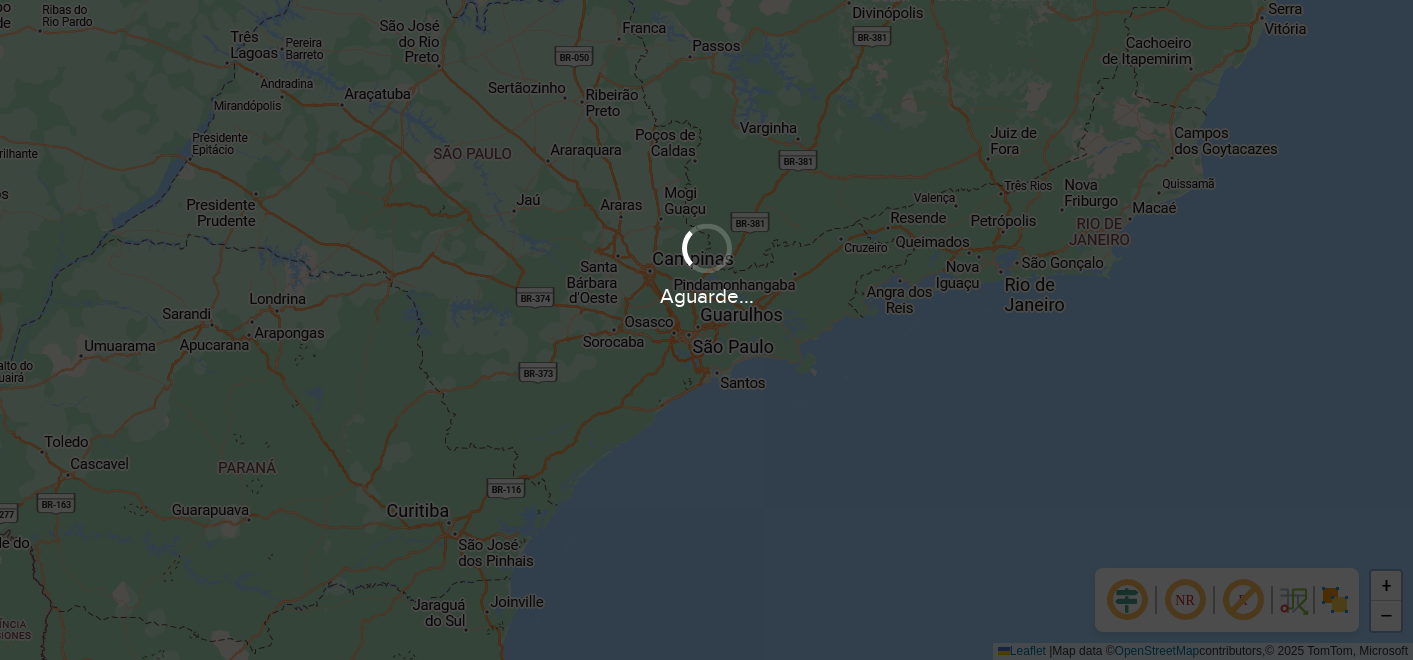 scroll, scrollTop: 0, scrollLeft: 0, axis: both 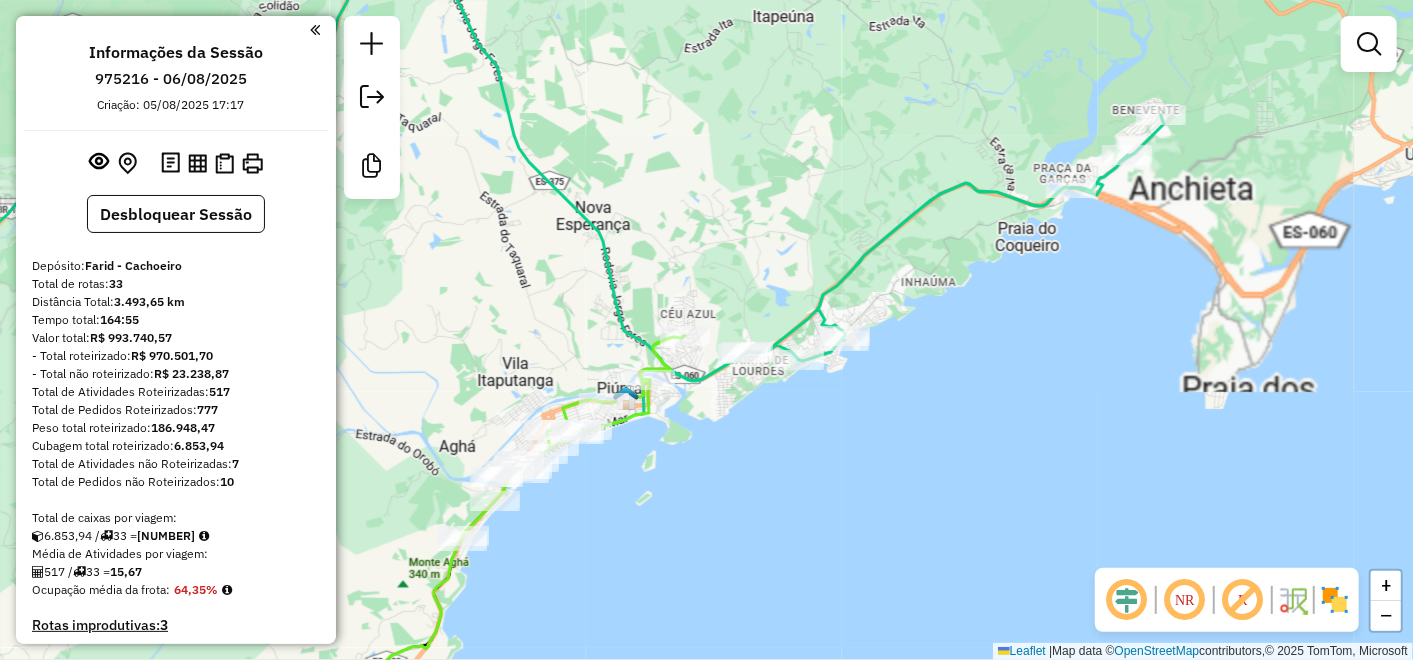 drag, startPoint x: 785, startPoint y: 426, endPoint x: 841, endPoint y: 423, distance: 56.0803 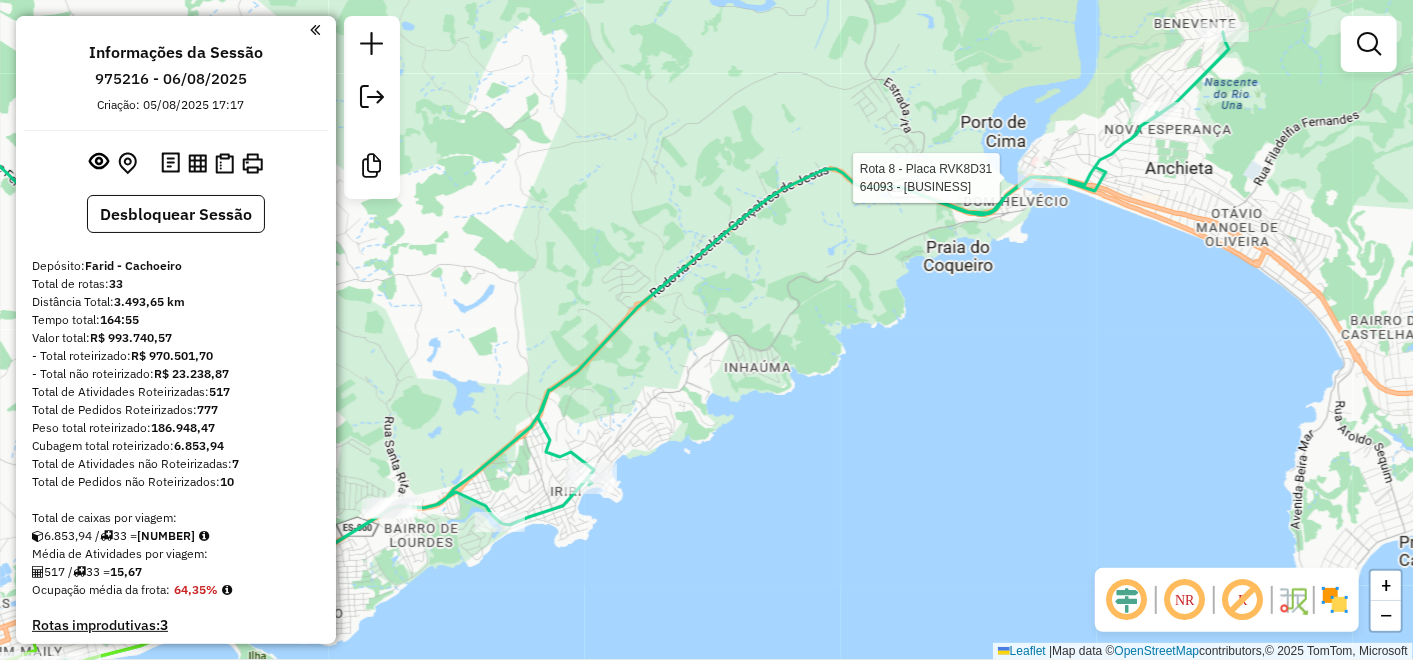 click 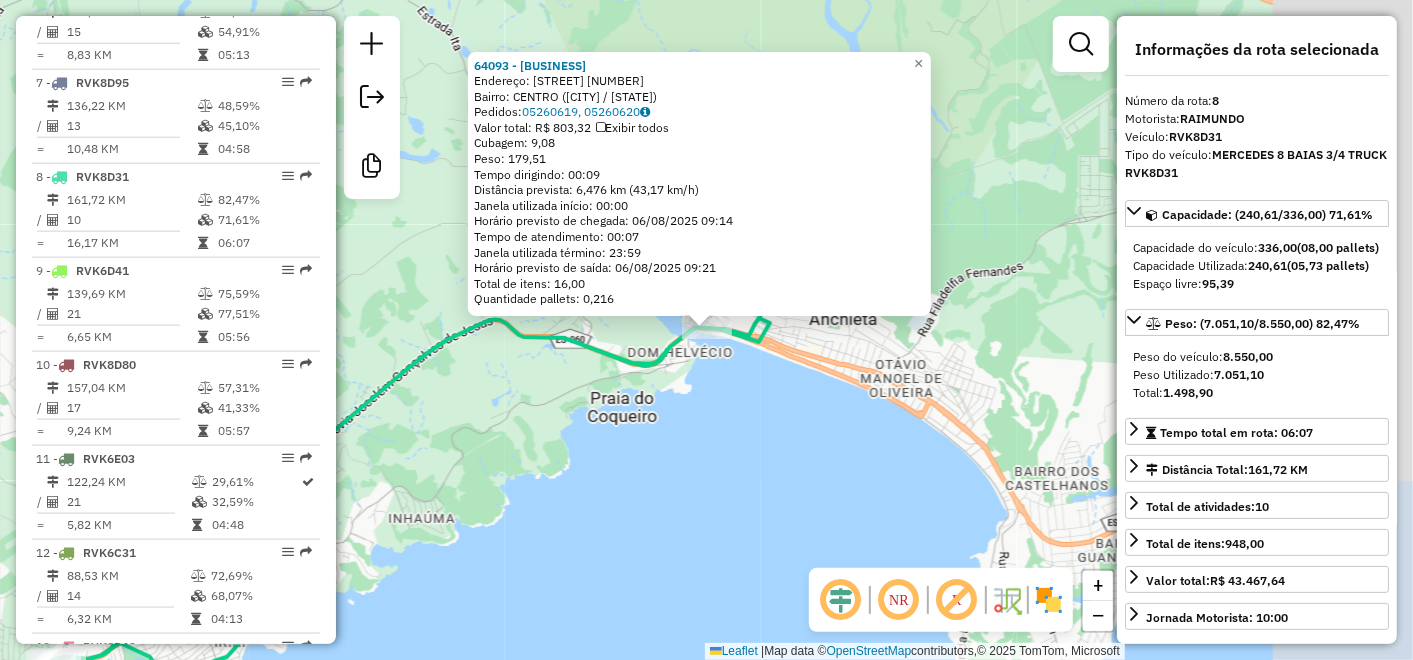 scroll, scrollTop: 1442, scrollLeft: 0, axis: vertical 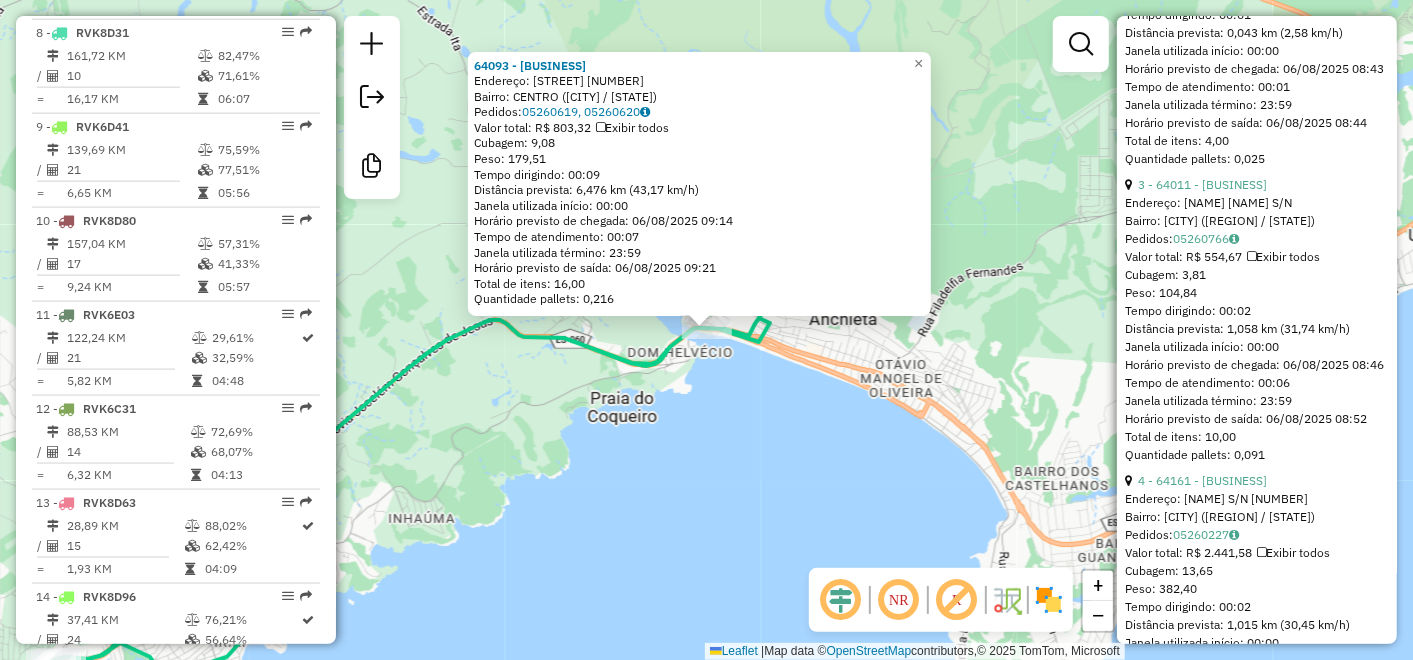 click on "64093 - L e M [NAME] Endereço: [NAME] [NAME] [NAME] [NUMBER] Bairro: [NAME] ([CITY] / [STATE]) Pedidos: [ORDER_ID], [ORDER_ID] Valor total: R$ [PRICE] Exibir todos Cubagem: [CUBAGE] Peso: [WEIGHT] Tempo dirigindo: [TIME] Distância prevista: [DISTANCE] km ([SPEED] km/h) Janela utilizada início: [TIME] Horário previsto de chegada: [DATE] [TIME] Tempo de atendimento: [TIME] Janela utilizada término: [TIME] Horário previsto de saída: [DATE] [TIME] Total de itens: [ITEMS] Quantidade pallets: [PALLETS] × Janela de atendimento Grade de atendimento Capacidade Transportadoras Veículos Cliente Pedidos Rotas Selecione os dias de semana para filtrar as janelas de atendimento Seg Ter Qua Qui Sex Sáb Dom Informe o período da janela de atendimento: De: [DATE] Até: [DATE] Filtrar exatamente a janela do cliente Considerar janela de atendimento padrão Selecione os dias de semana para filtrar as grades de atendimento Seg Ter Qua Qui Sex Sáb Dom Peso mínimo: Peso máximo: De:" 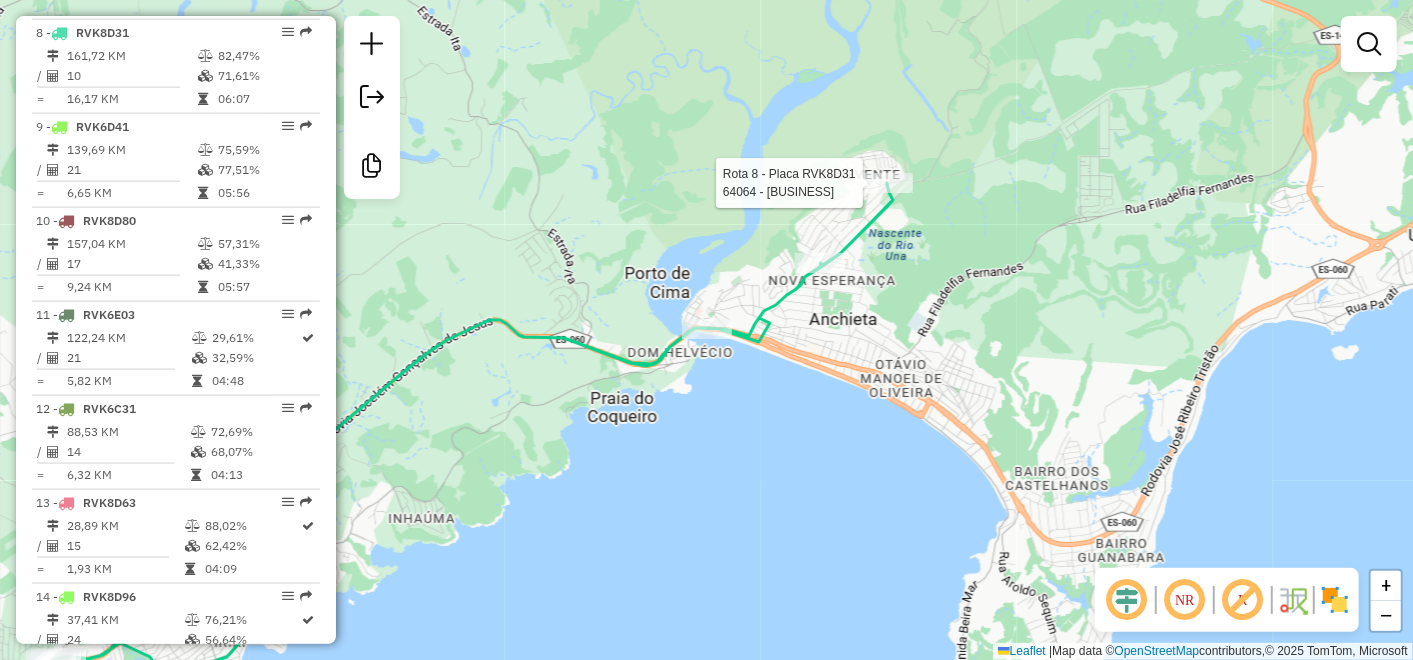 select on "**********" 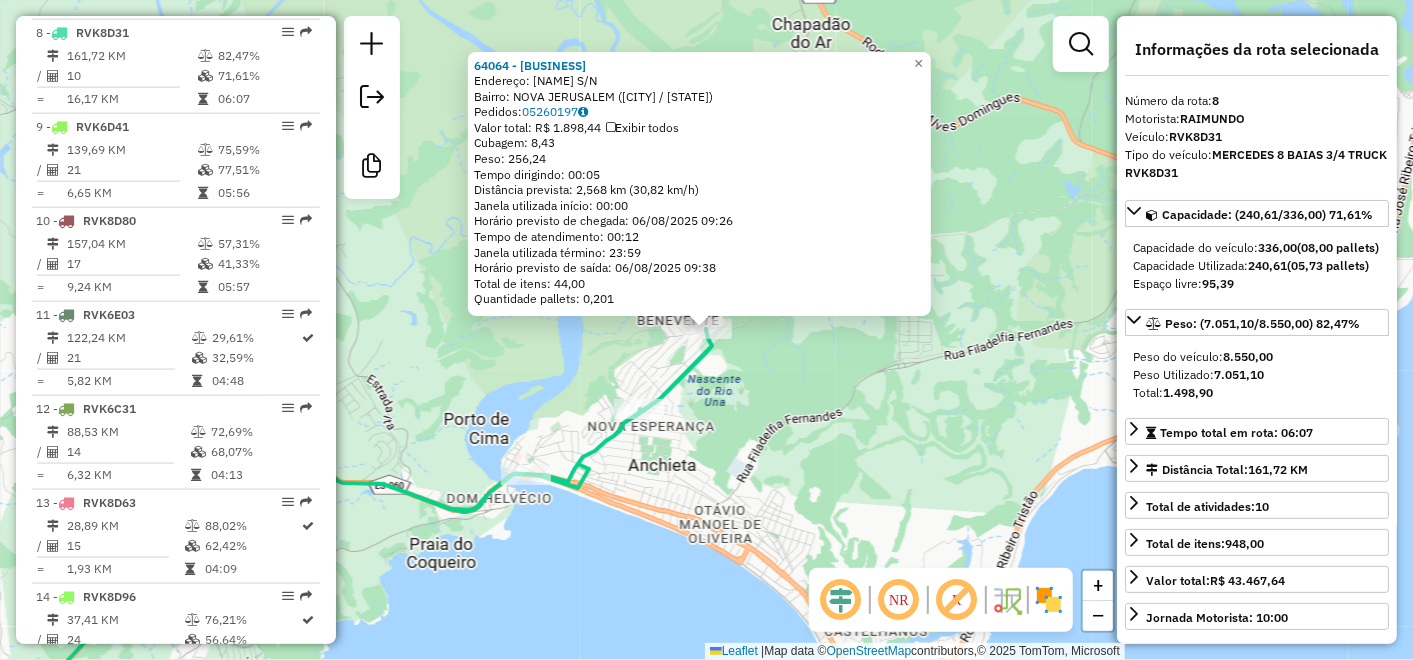 click on "64064 - [BUSINESS] Endereço: [STREET] [NUMBER] Bairro: [CITY] ([REGION] / [STATE]) Pedidos: [ORDER_ID] Valor total: R$ 1.898,44 Exibir todos Cubagem: 8,43 Peso: 256,24 Tempo dirigindo: 00:05 Distância prevista: 2,568 km (30,82 km/h) Janela utilizada início: 00:00 Horário previsto de chegada: 06/08/2025 09:26 Tempo de atendimento: 00:12 Janela utilizada término: 23:59 Horário previsto de saída: 06/08/2025 09:38 Total de itens: 44,00 Quantidade pallets: 0,201 × Janela de atendimento Grade de atendimento Capacidade Transportadoras Veículos Cliente Pedidos Rotas Selecione os dias de semana para filtrar as janelas de atendimento Seg Ter Qua Qui Sex Sáb Dom Informe o período da janela de atendimento: De: Até: Filtrar exatamente a janela do cliente Considerar janela de atendimento padrão Selecione os dias de semana para filtrar as grades de atendimento Seg Ter Qua Qui Sex Sáb Dom Considerar clientes sem dia de atendimento cadastrado De: De:" 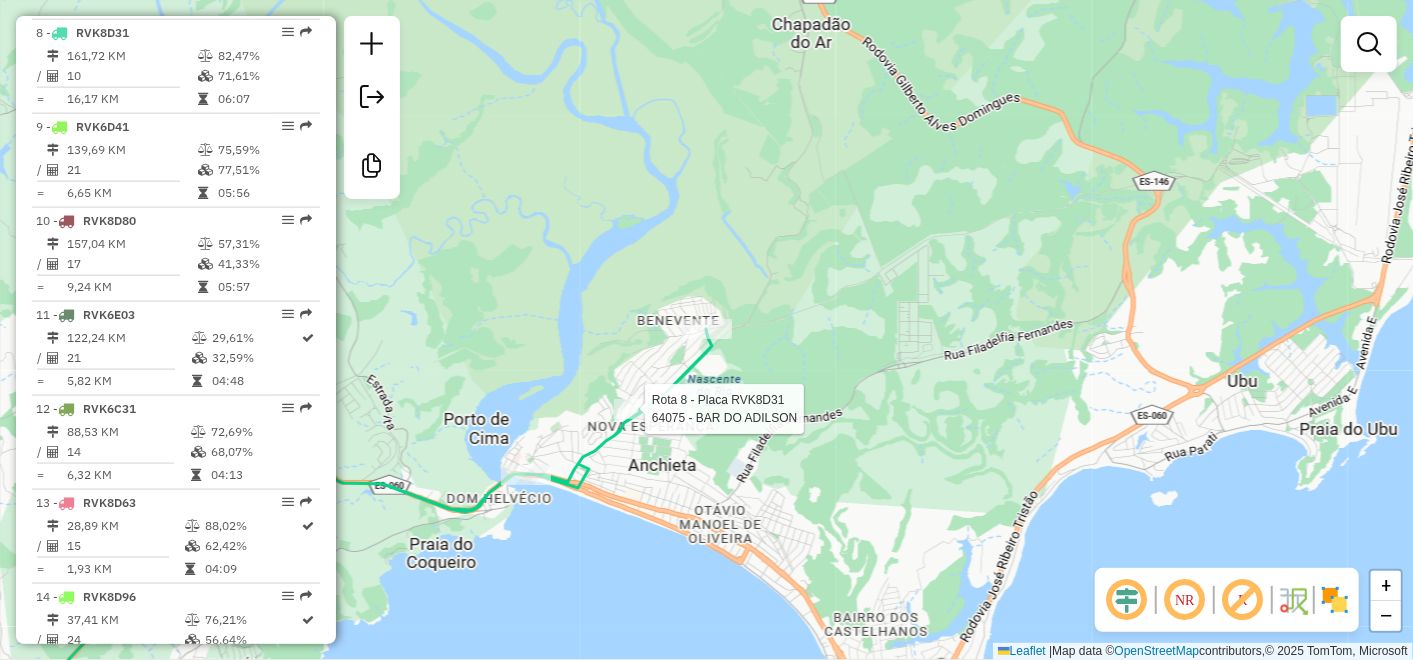 select on "**********" 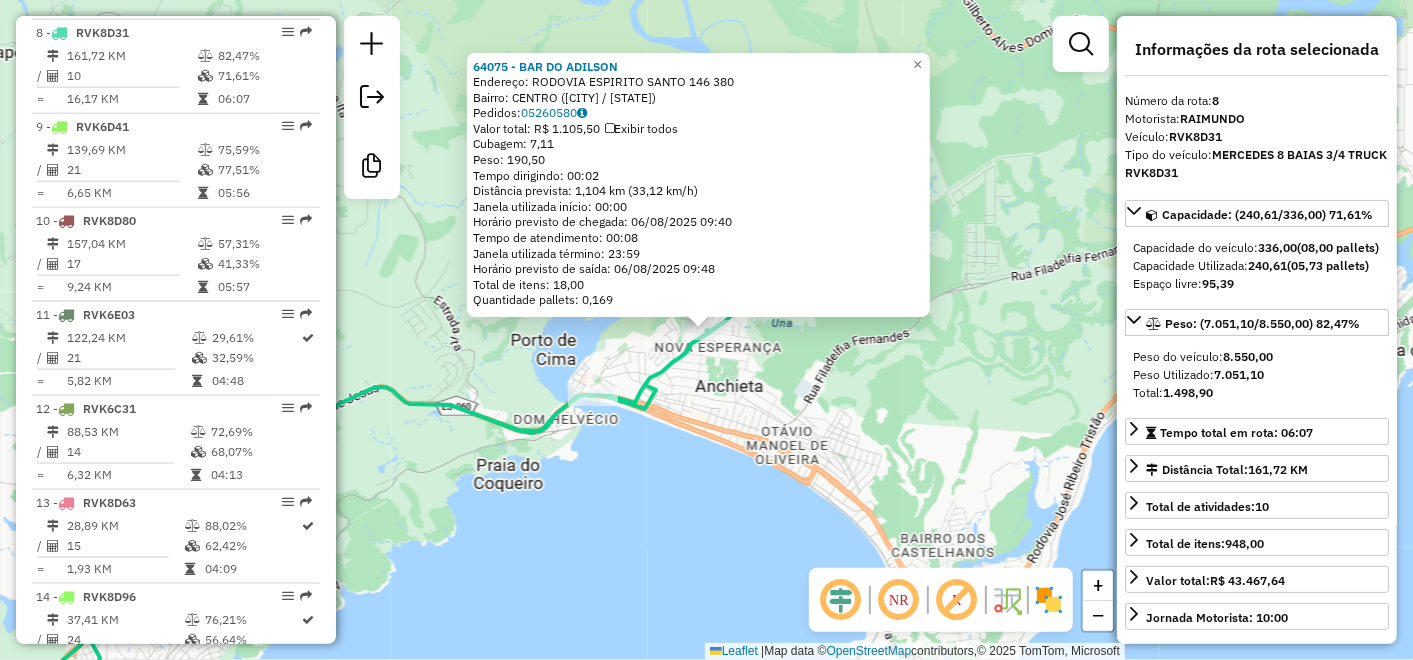 click on "64075 - [NAME] [NAME] Endereço: [NAME] [STATE] [NUMBER] [NUMBER] Bairro: [NAME] ([CITY] / [STATE]) Pedidos: [ORDER_ID] Valor total: R$ [PRICE] Exibir todos Cubagem: [CUBAGE] Peso: [WEIGHT] Tempo dirigindo: [TIME] Distância prevista: [DISTANCE] km ([SPEED] km/h) Janela utilizada início: [TIME] Horário previsto de chegada: [DATE] [TIME] Tempo de atendimento: [TIME] Janela utilizada término: [TIME] Horário previsto de saída: [DATE] [TIME] Total de itens: [ITEMS] Quantidade pallets: [PALLETS] × Janela de atendimento Grade de atendimento Capacidade Transportadoras Veículos Cliente Pedidos Rotas Selecione os dias de semana para filtrar as janelas de atendimento Seg Ter Qua Qui Sex Sáb Dom Informe o período da janela de atendimento: De: [DATE] Até: [DATE] Filtrar exatamente a janela do cliente Considerar janela de atendimento padrão Selecione os dias de semana para filtrar as grades de atendimento Seg Ter Qua Qui Sex Sáb Dom Clientes fora do dia de atendimento selecionado +" 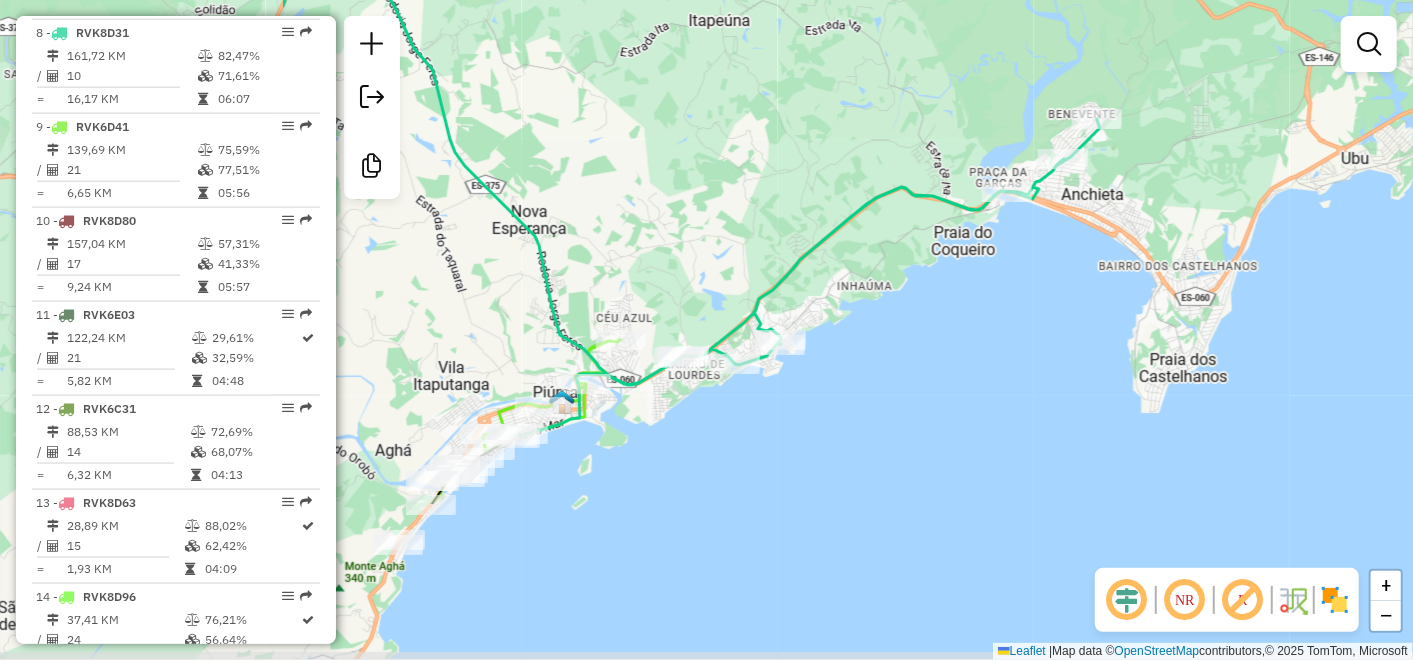 drag, startPoint x: 725, startPoint y: 402, endPoint x: 948, endPoint y: 250, distance: 269.8759 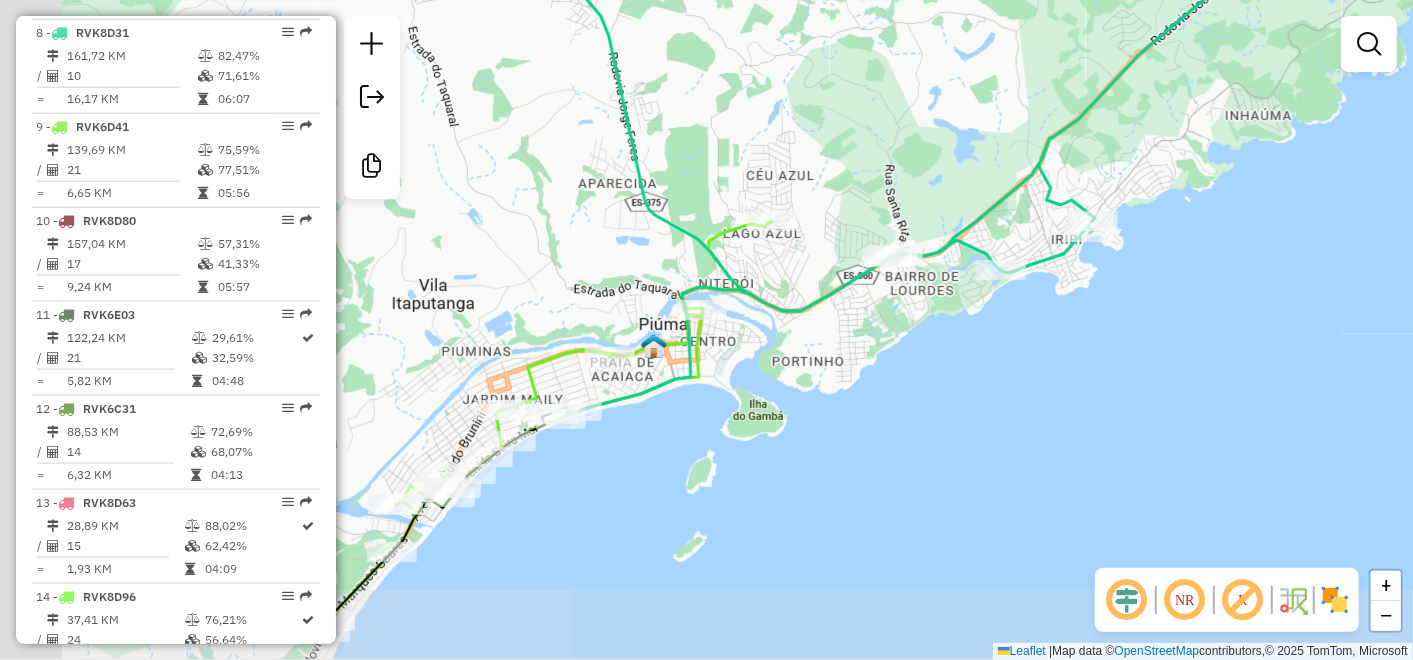 drag, startPoint x: 593, startPoint y: 411, endPoint x: 804, endPoint y: 314, distance: 232.22833 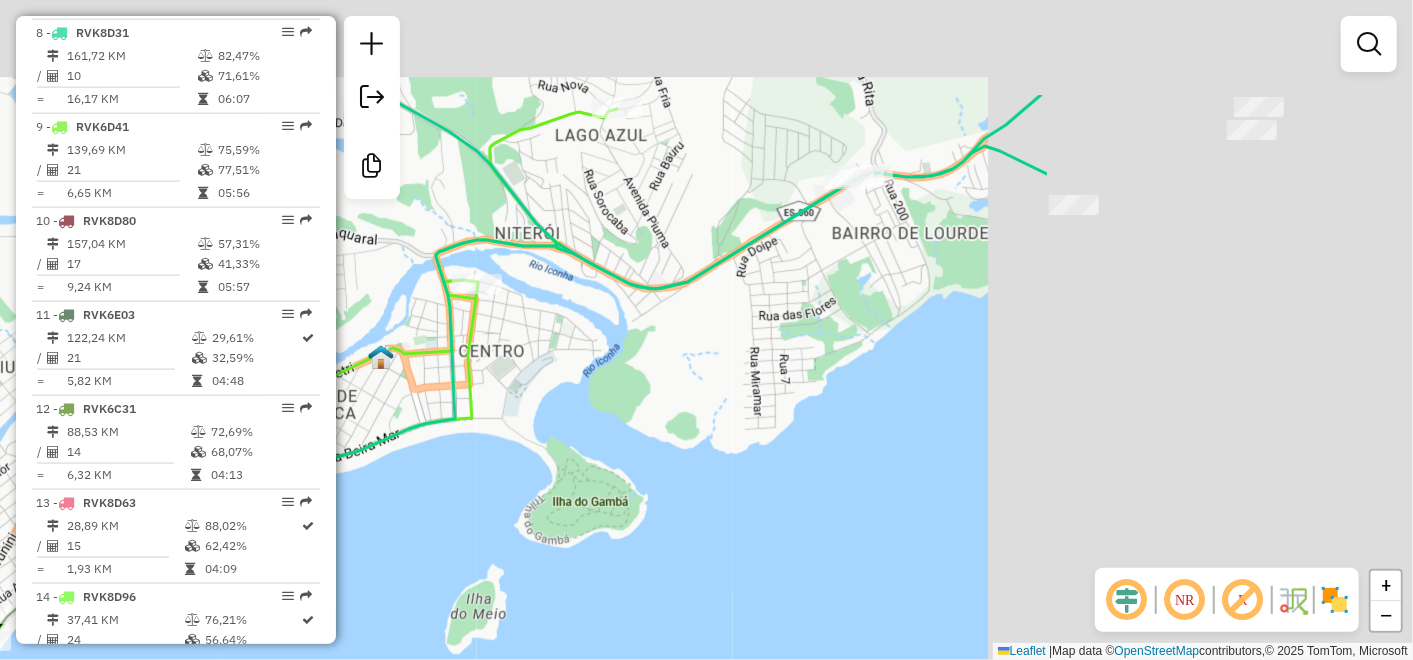 drag, startPoint x: 1053, startPoint y: 225, endPoint x: 545, endPoint y: 386, distance: 532.9024 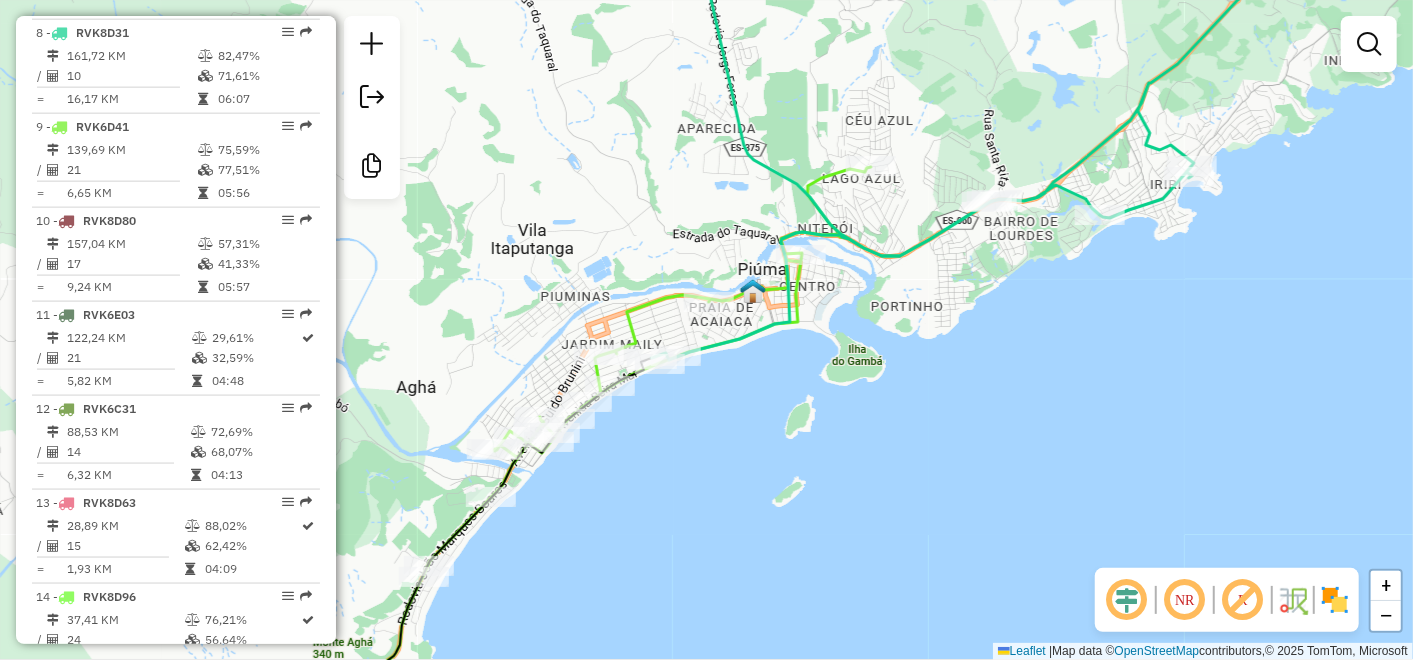 drag, startPoint x: 751, startPoint y: 308, endPoint x: 958, endPoint y: 280, distance: 208.88513 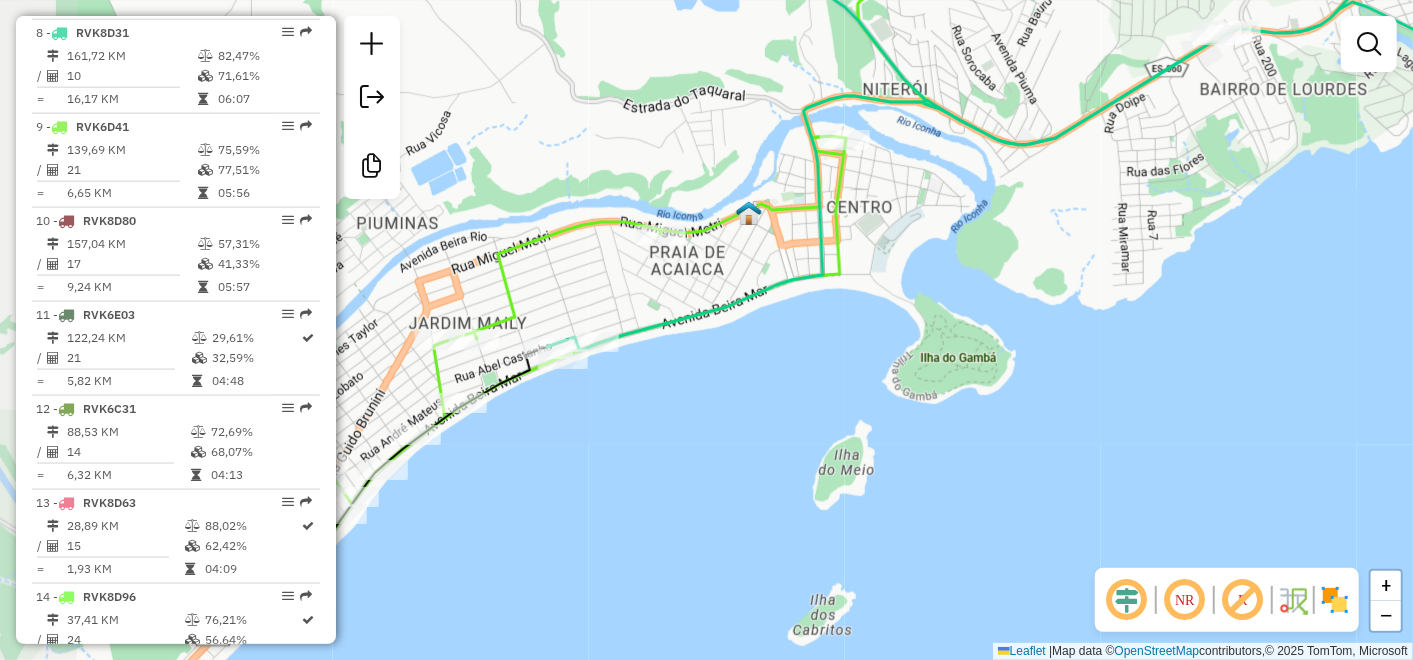 drag, startPoint x: 574, startPoint y: 290, endPoint x: 725, endPoint y: 203, distance: 174.26991 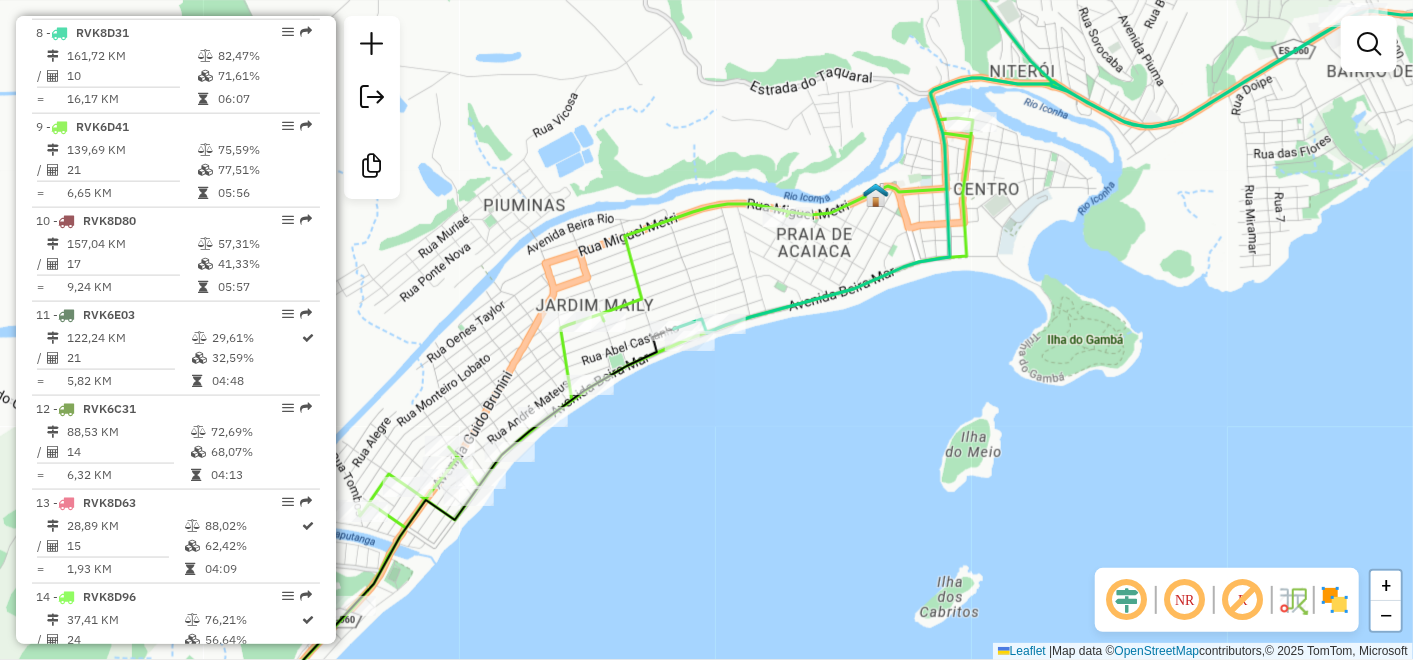 drag, startPoint x: 808, startPoint y: 296, endPoint x: 935, endPoint y: 278, distance: 128.26924 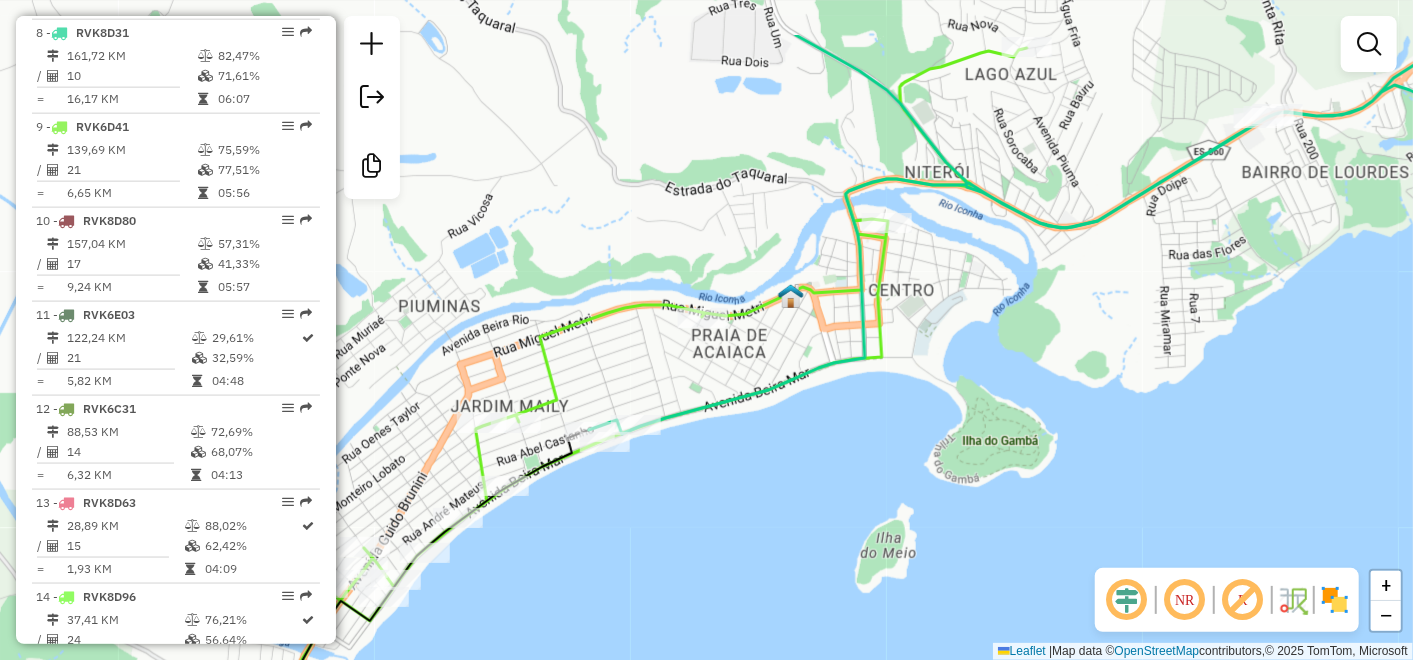 drag, startPoint x: 907, startPoint y: 241, endPoint x: 793, endPoint y: 362, distance: 166.24379 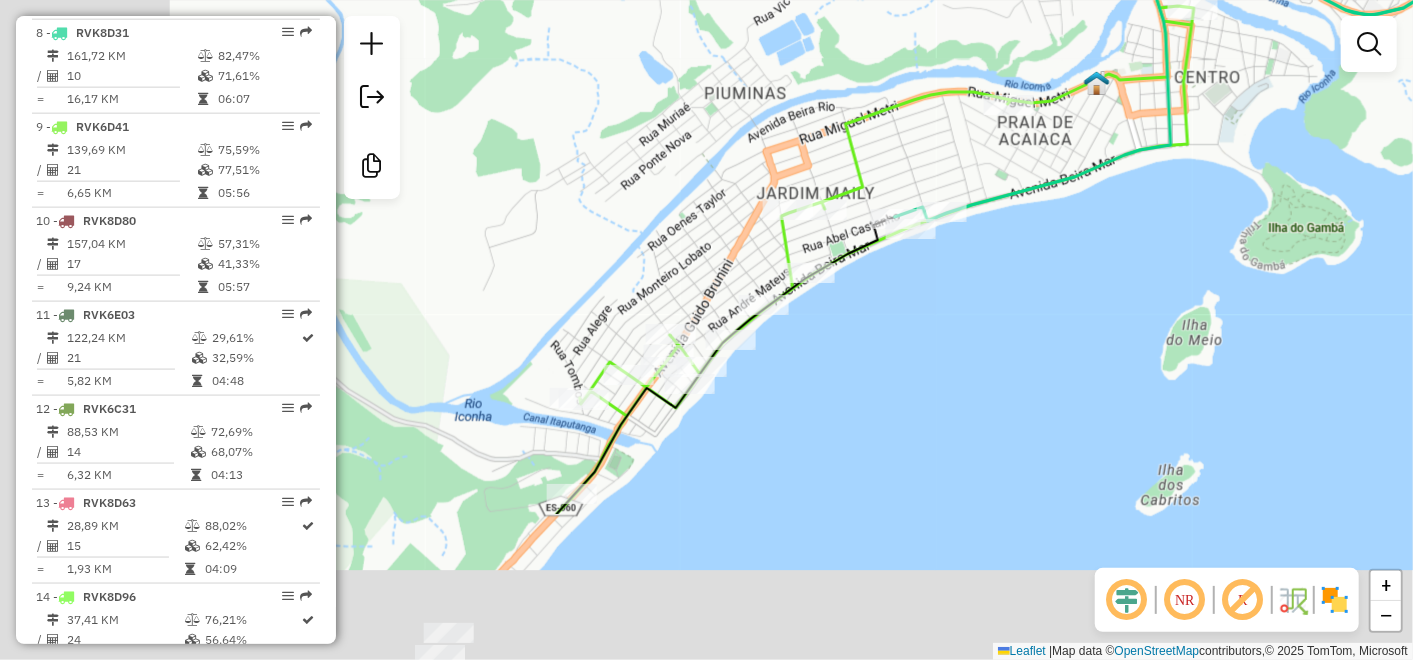 drag, startPoint x: 708, startPoint y: 525, endPoint x: 922, endPoint y: 393, distance: 251.43588 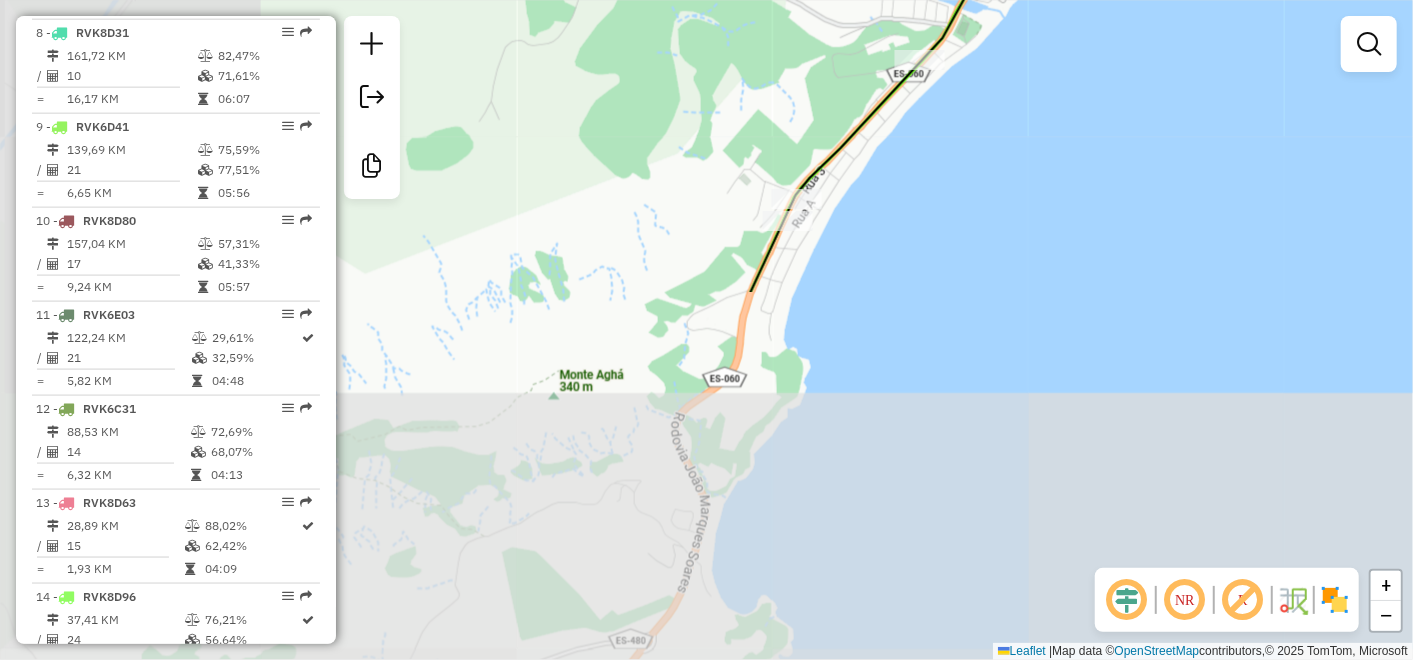 drag, startPoint x: 726, startPoint y: 495, endPoint x: 1050, endPoint y: 78, distance: 528.0767 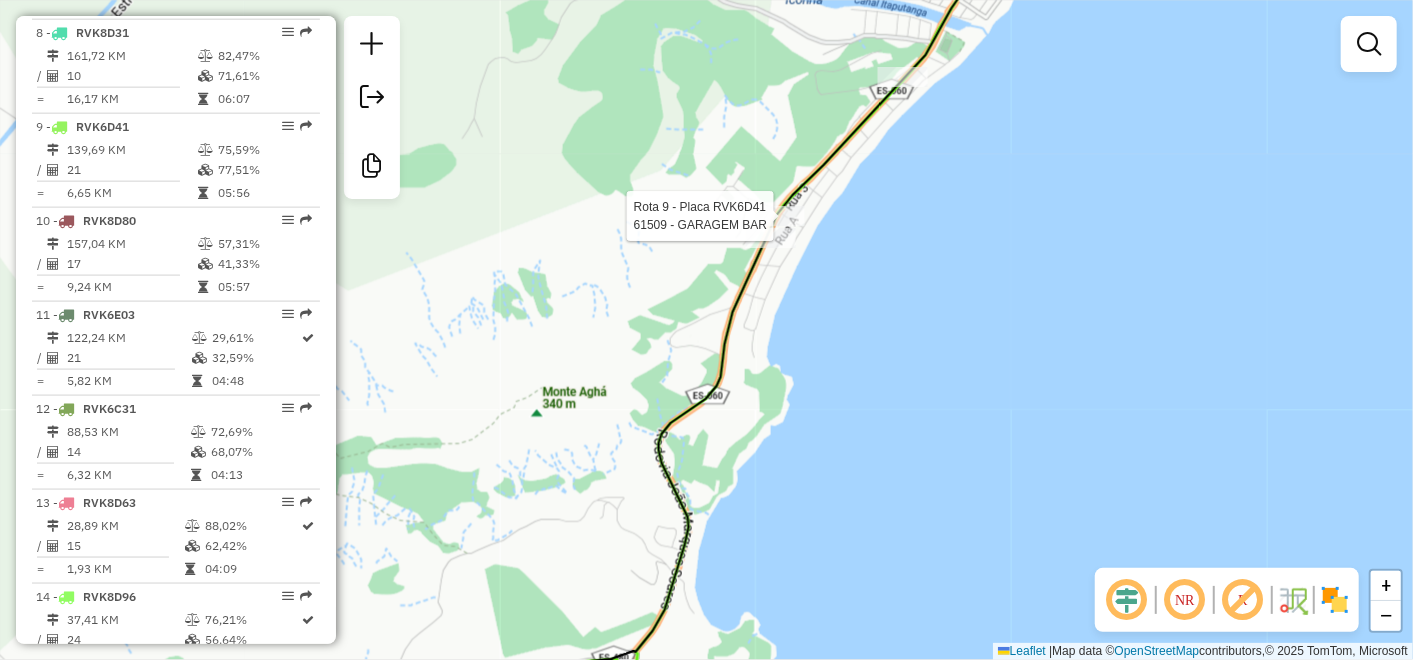select on "**********" 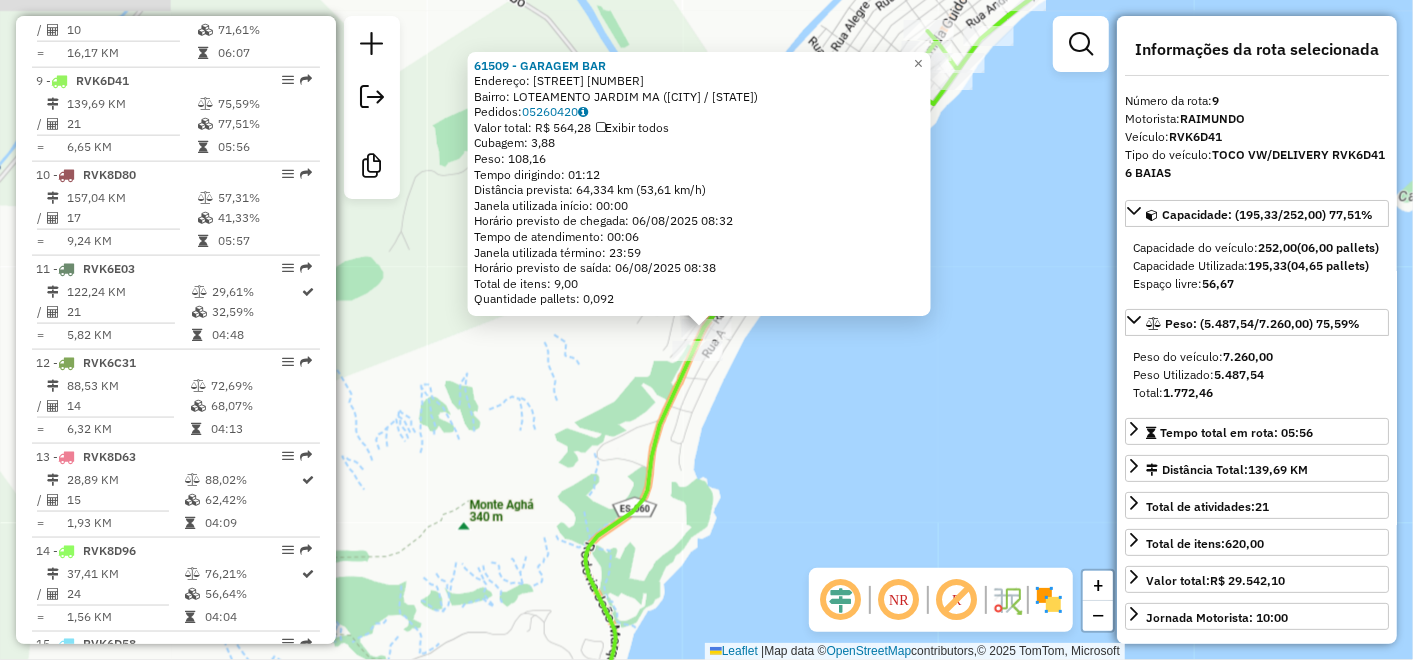 scroll, scrollTop: 1536, scrollLeft: 0, axis: vertical 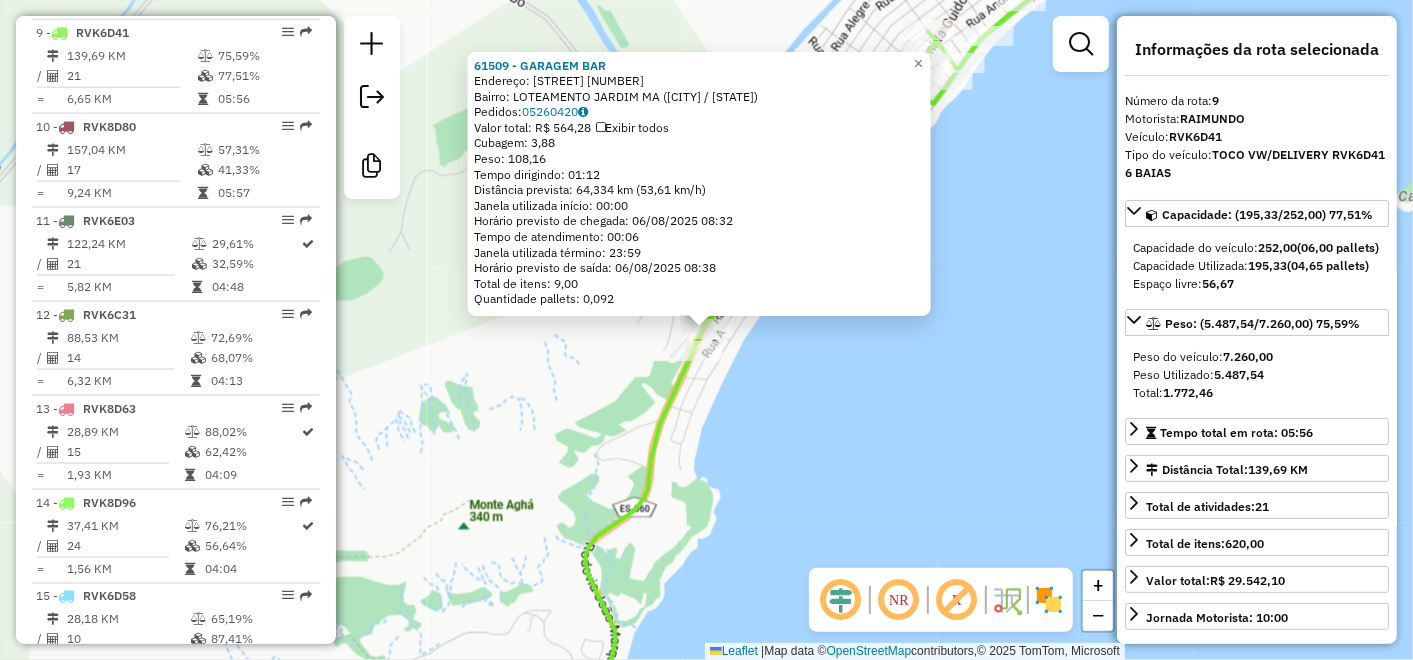 click on "61509 - [NAME] [NAME] Endereço: [NAME] S/N Bairro: [NAME] ([CITY] / [STATE]) Pedidos: [ORDER_ID] Valor total: R$ [PRICE] Exibir todos Cubagem: [CUBAGE] Peso: [WEIGHT] Tempo dirigindo: [TIME] Distância prevista: [DISTANCE] km ([SPEED] km/h) Janela utilizada início: [TIME] Horário previsto de chegada: [DATE] [TIME] Tempo de atendimento: [TIME] Janela utilizada término: [TIME] Horário previsto de saída: [DATE] [TIME] Total de itens: [ITEMS] Quantidade pallets: [PALLETS] × Janela de atendimento Grade de atendimento Capacidade Transportadoras Veículos Cliente Pedidos Rotas Selecione os dias de semana para filtrar as janelas de atendimento Seg Ter Qua Qui Sex Sáb Dom Informe o período da janela de atendimento: De: [DATE] Até: [DATE] Filtrar exatamente a janela do cliente Considerar janela de atendimento padrão Selecione os dias de semana para filtrar as grades de atendimento Seg Ter Qua Qui Sex Sáb Dom Considerar clientes sem dia de atendimento cadastrado" 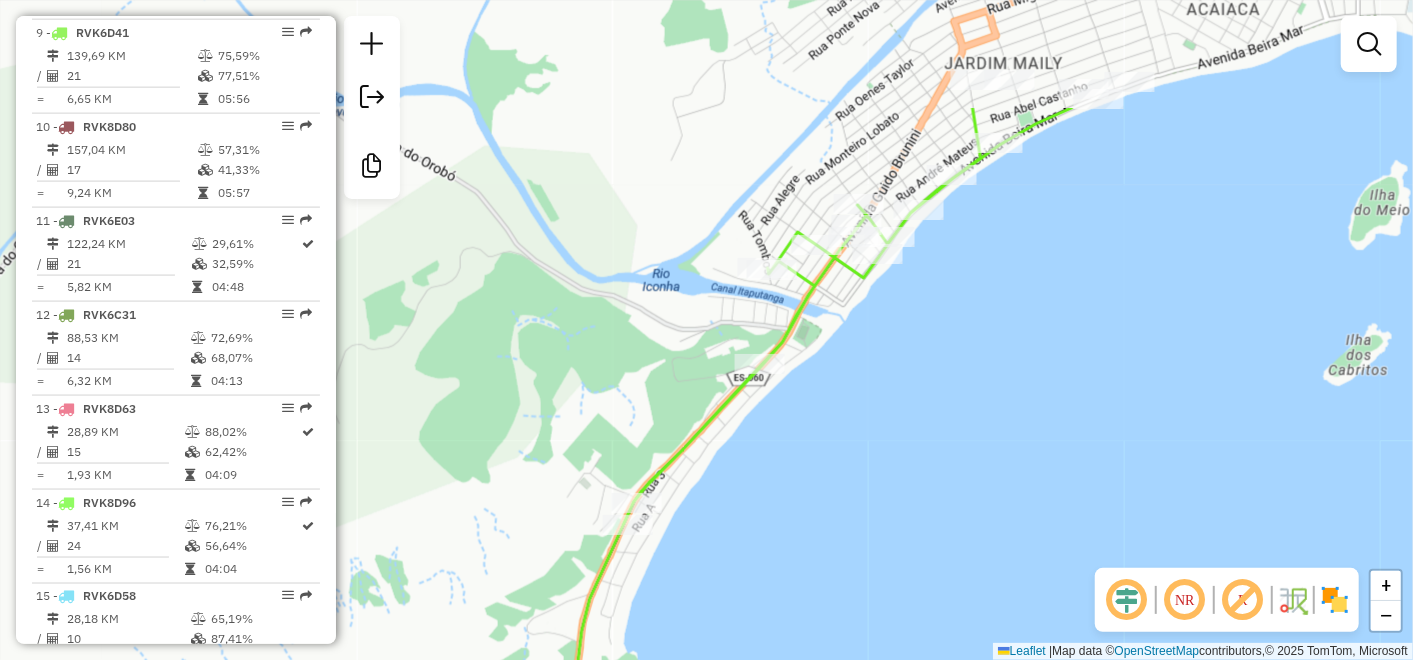 drag, startPoint x: 1127, startPoint y: 120, endPoint x: 1054, endPoint y: 313, distance: 206.34438 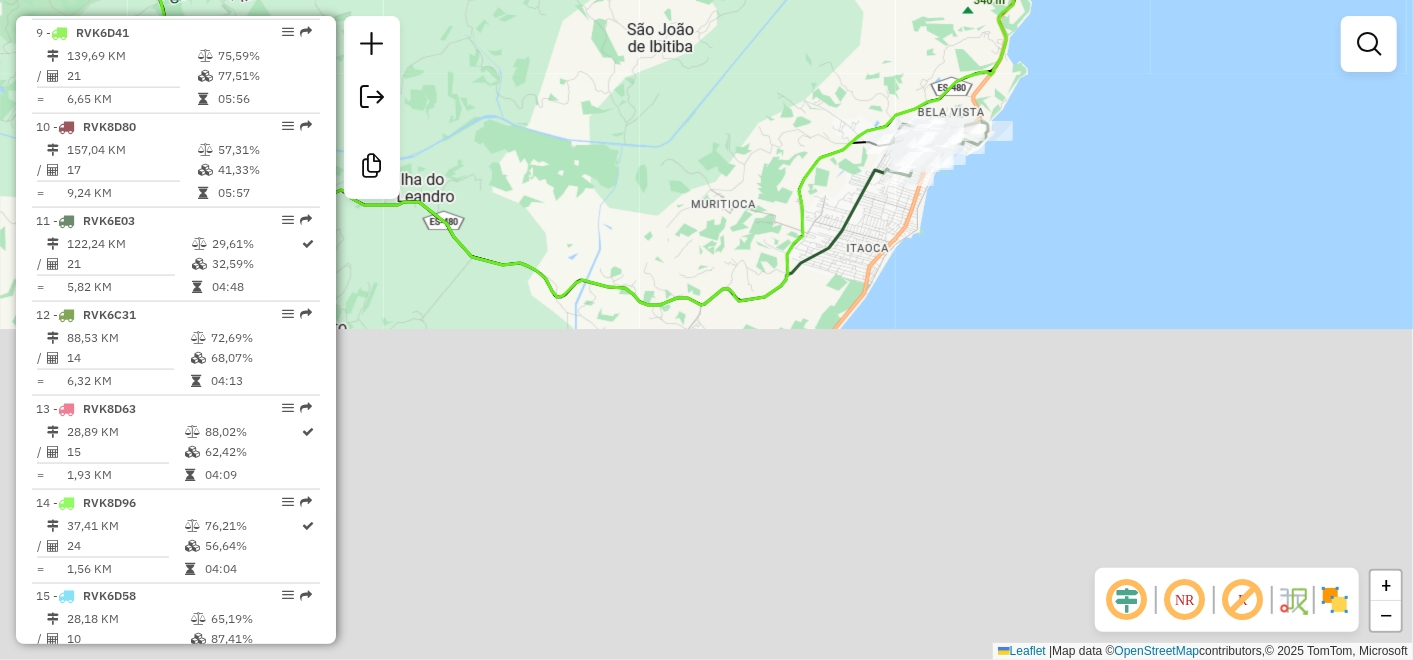 drag, startPoint x: 1117, startPoint y: 434, endPoint x: 1062, endPoint y: 99, distance: 339.4849 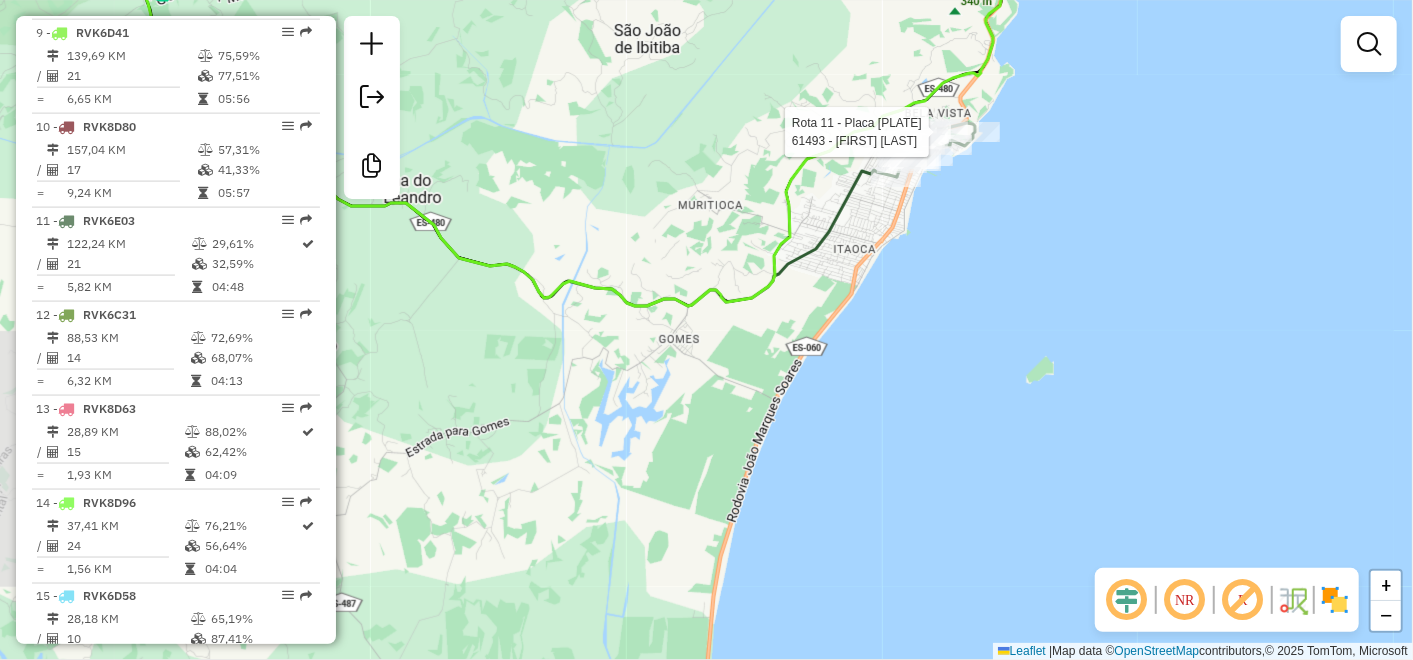 select on "**********" 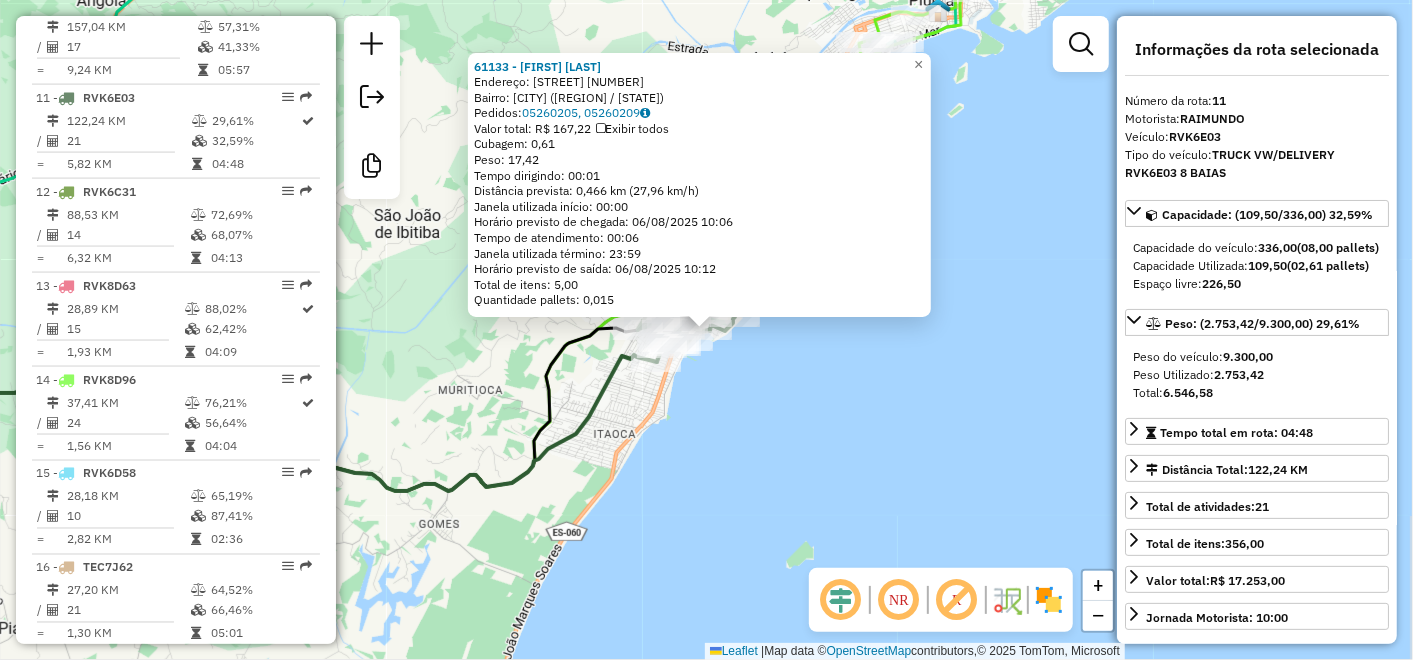 scroll, scrollTop: 1723, scrollLeft: 0, axis: vertical 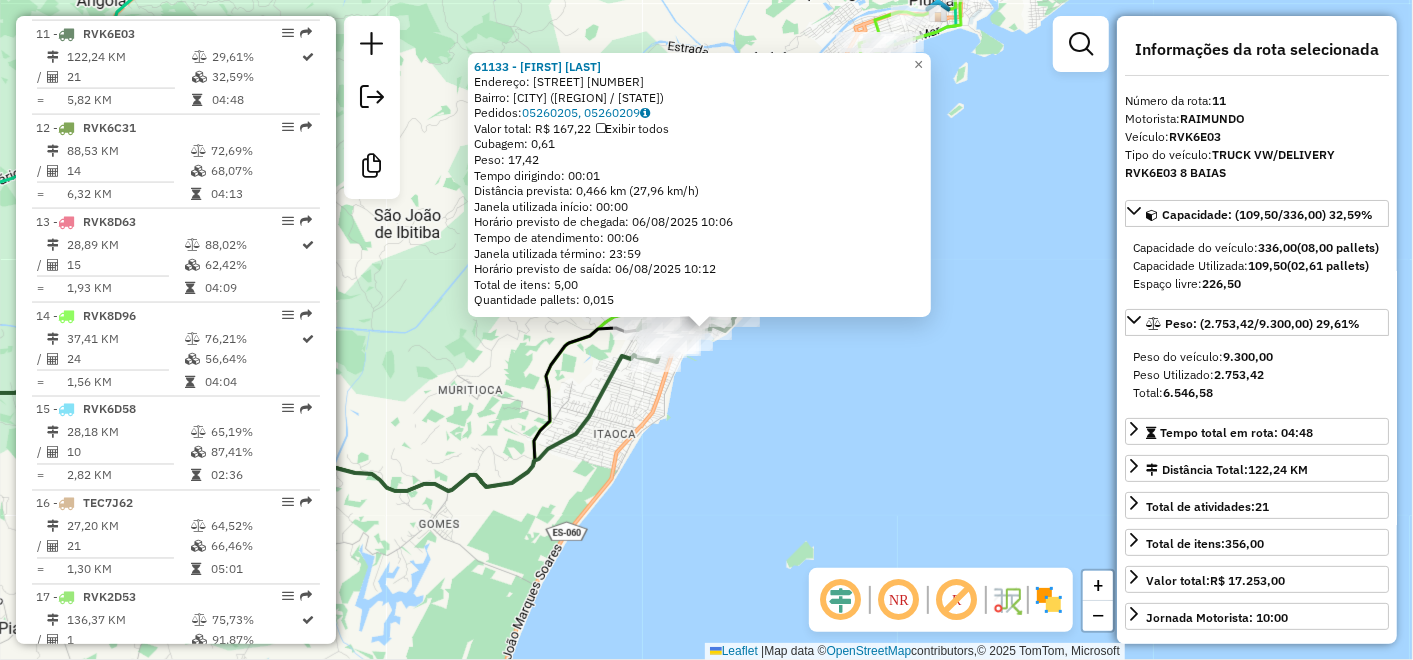 click on "61133 - [FIRST] [LAST] Endereço: [STREET] [NUMBER] Bairro: [CITY] ([REGION] / [STATE]) Pedidos: [ORDER_ID], [ORDER_ID] Valor total: R$ 167,22 Exibir todos Cubagem: 0,61 Peso: 17,42 Tempo dirigindo: 00:01 Distância prevista: 0,466 km (27,96 km/h) Janela utilizada início: 00:00 Horário previsto de chegada: 06/08/2025 10:06 Tempo de atendimento: 00:06 Janela utilizada término: 23:59 Horário previsto de saída: 06/08/2025 10:12 Total de itens: 5,00 Quantidade pallets: 0,015 × Janela de atendimento Grade de atendimento Capacidade Transportadoras Veículos Cliente Pedidos Rotas Selecione os dias de semana para filtrar as janelas de atendimento Seg Ter Qua Qui Sex Sáb Dom Informe o período da janela de atendimento: De: Até: Filtrar exatamente a janela do cliente Considerar janela de atendimento padrão Selecione os dias de semana para filtrar as grades de atendimento Seg Ter Qua Qui Sex Sáb Dom Clientes fora do dia de atendimento selecionado De:" 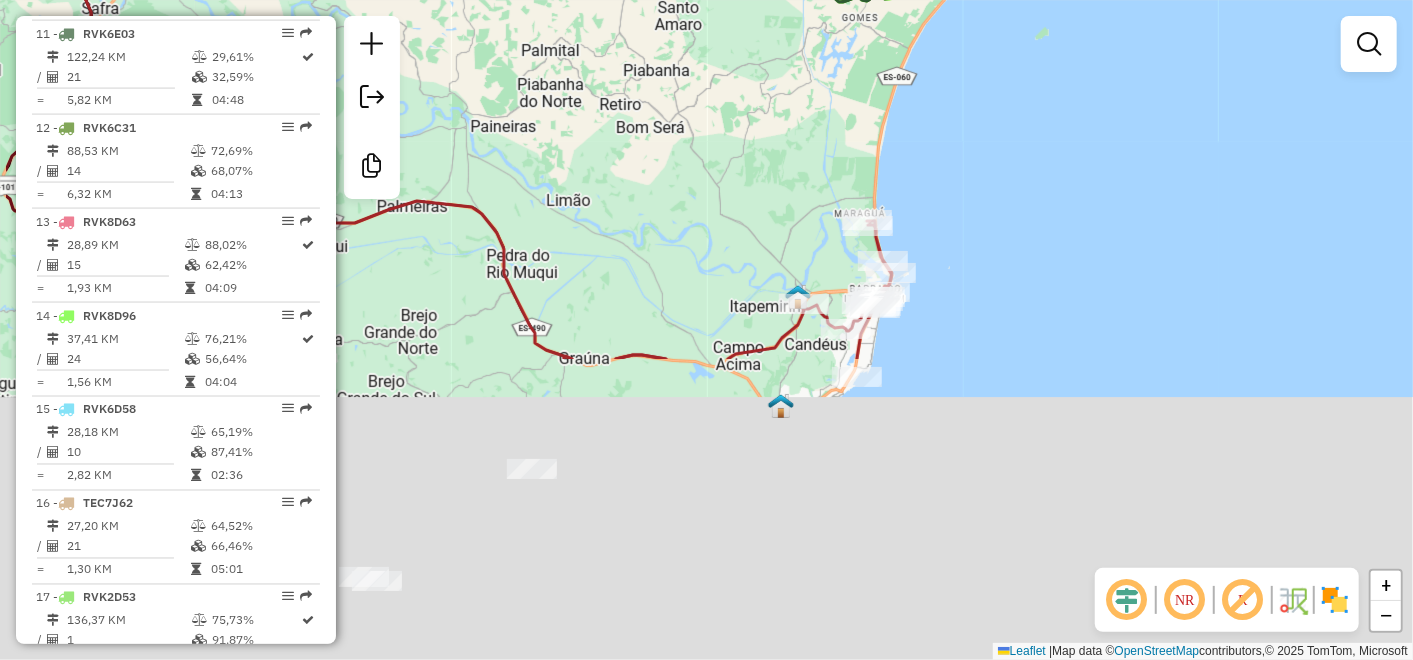 drag, startPoint x: 901, startPoint y: 417, endPoint x: 1049, endPoint y: 48, distance: 397.57388 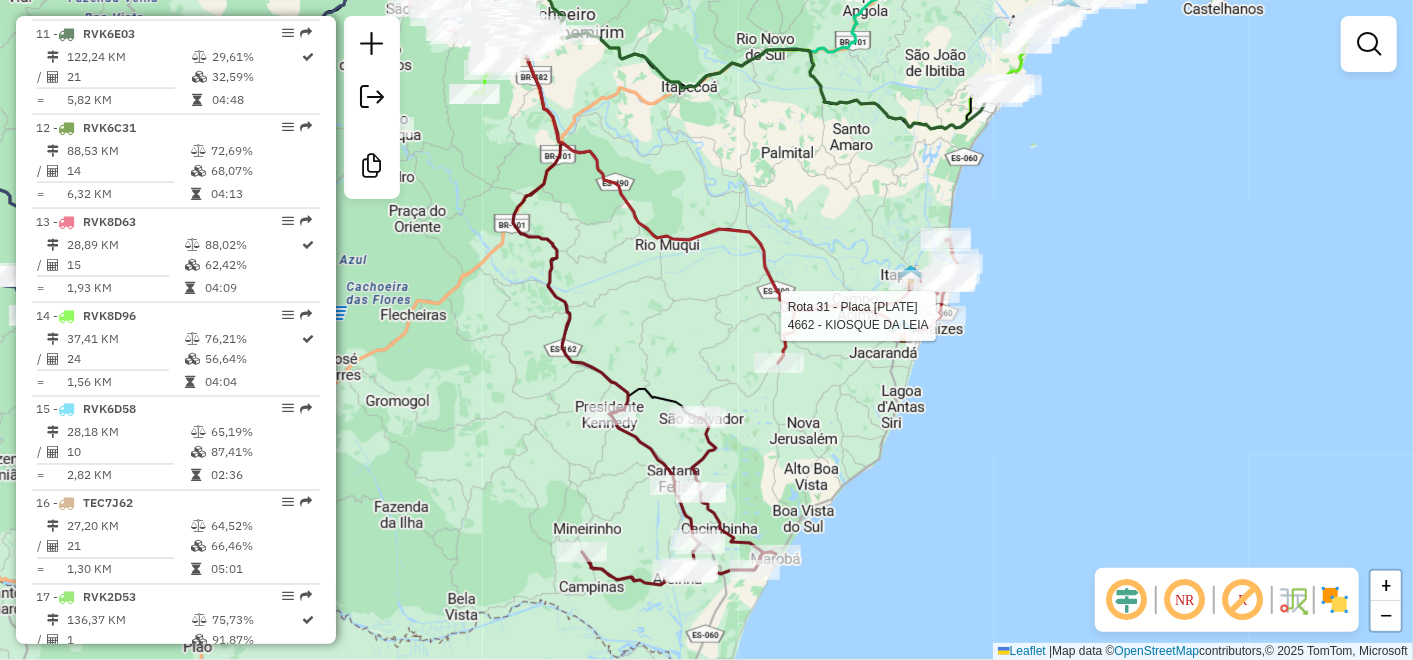 select on "**********" 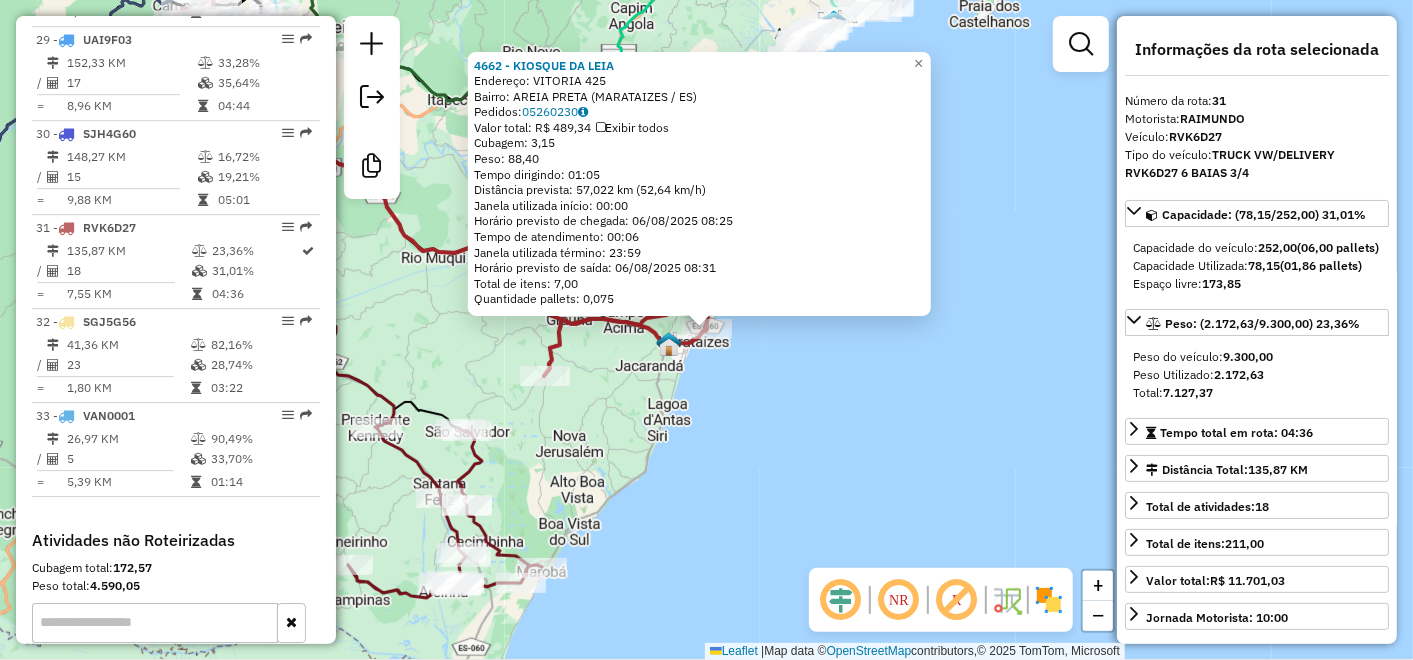 scroll, scrollTop: 3597, scrollLeft: 0, axis: vertical 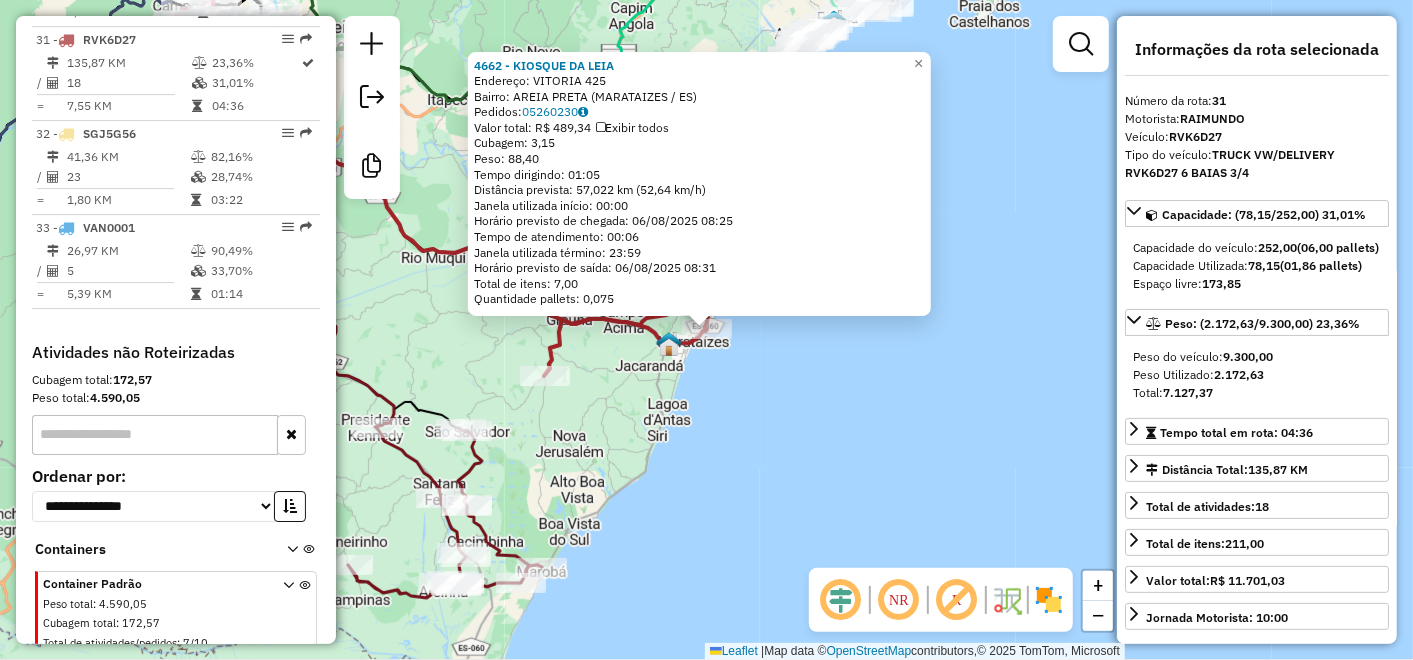 click on "4662 - [NAME] [NAME] Endereço: [NAME] [NUMBER] Bairro: [NAME] ([CITY] / [STATE]) Pedidos: [ORDER_ID] Valor total: R$ [PRICE] Exibir todos Cubagem: [CUBAGE] Peso: [WEIGHT] Tempo dirigindo: [TIME] Distância prevista: [DISTANCE] km ([SPEED] km/h) Janela utilizada início: [TIME] Horário previsto de chegada: [DATE] [TIME] Tempo de atendimento: [TIME] Janela utilizada término: [TIME] Horário previsto de saída: [DATE] [TIME] Total de itens: [ITEMS] Quantidade pallets: [PALLETS] × Janela de atendimento Grade de atendimento Capacidade Transportadoras Veículos Cliente Pedidos Rotas Selecione os dias de semana para filtrar as janelas de atendimento Seg Ter Qua Qui Sex Sáb Dom Informe o período da janela de atendimento: De: [DATE] Até: [DATE] Filtrar exatamente a janela do cliente Considerar janela de atendimento padrão Selecione os dias de semana para filtrar as grades de atendimento Seg Ter Qua Qui Sex Sáb Dom Considerar clientes sem dia de atendimento cadastrado De: De:" 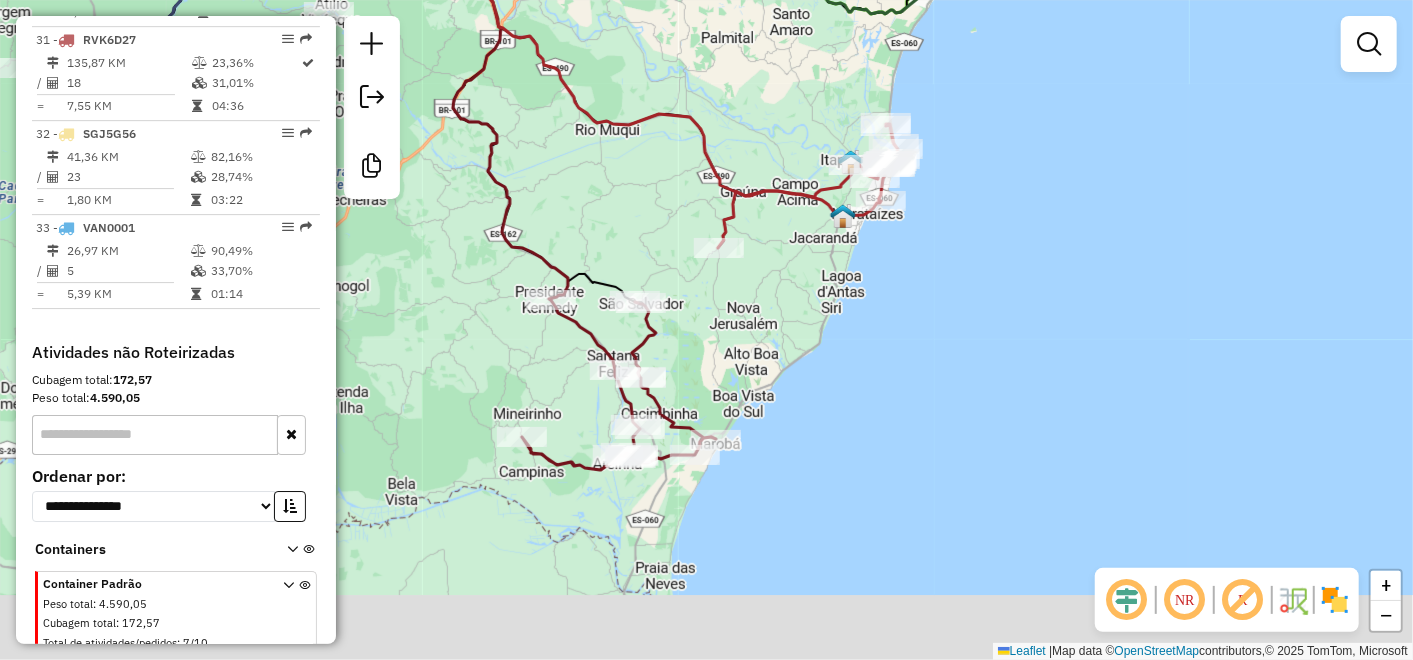 drag, startPoint x: 709, startPoint y: 388, endPoint x: 1067, endPoint y: 117, distance: 449.00446 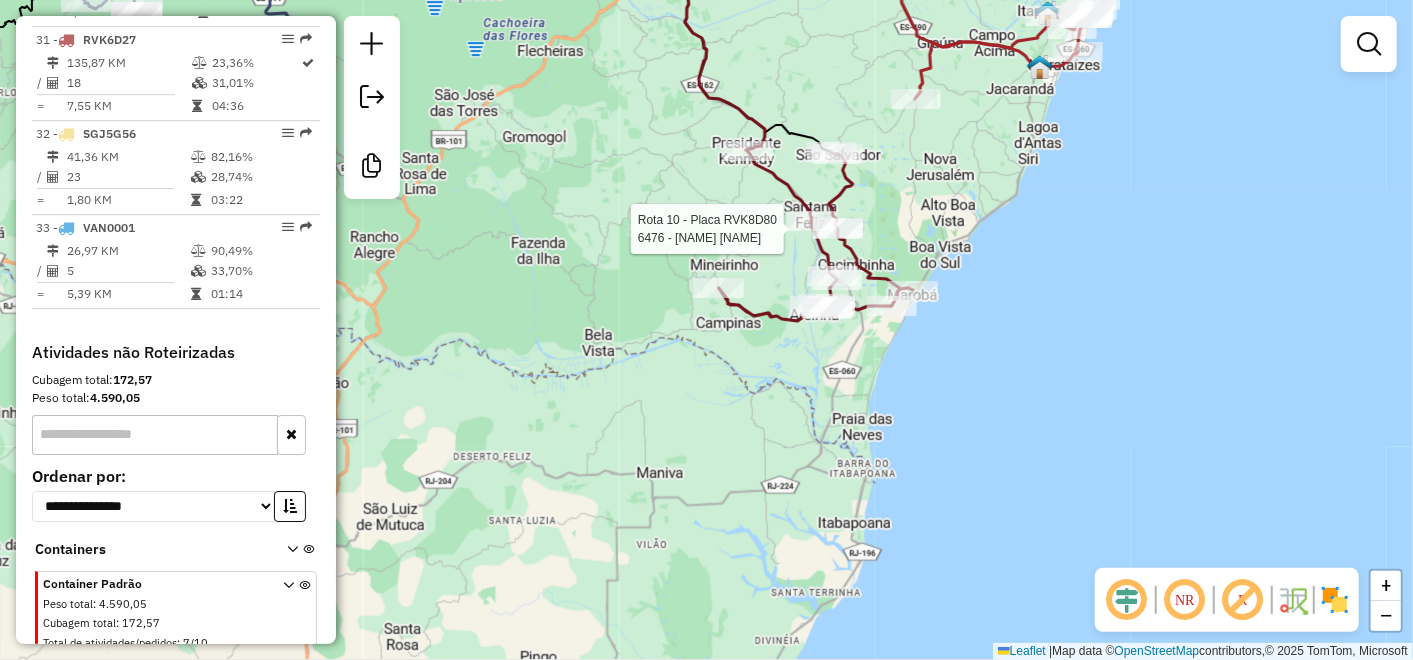 select on "**********" 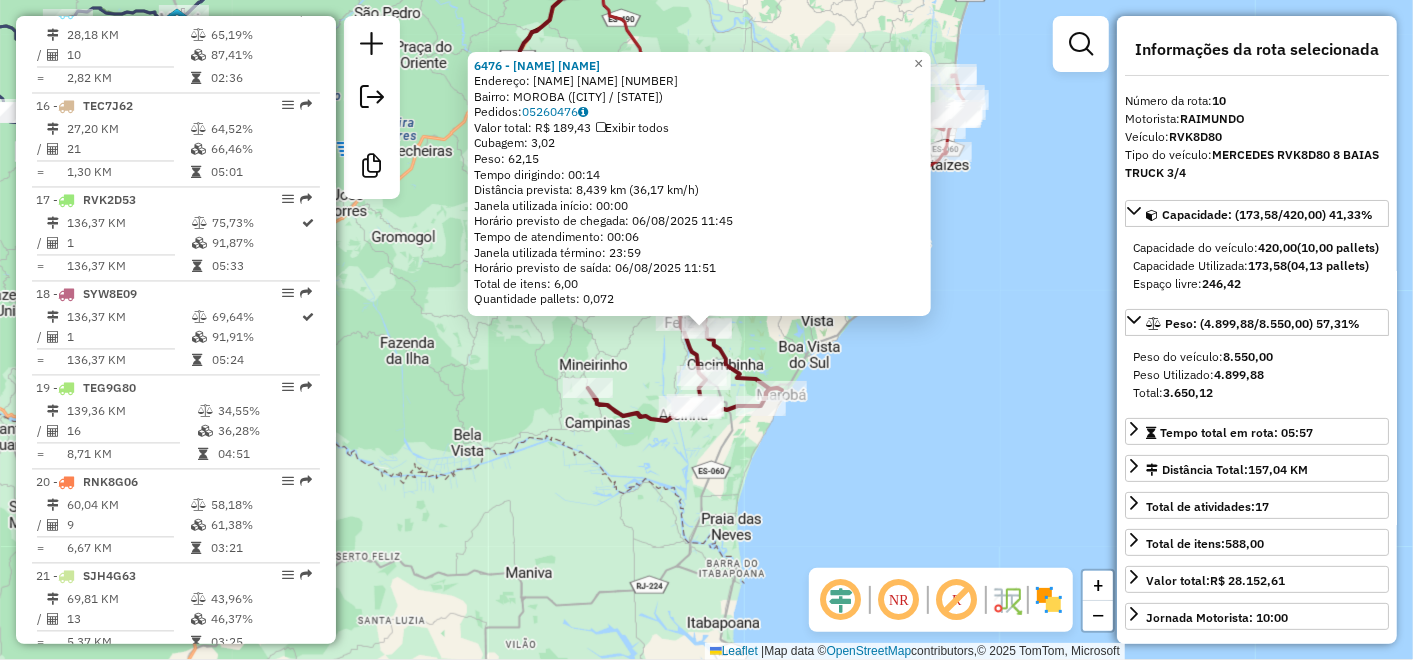 scroll, scrollTop: 1629, scrollLeft: 0, axis: vertical 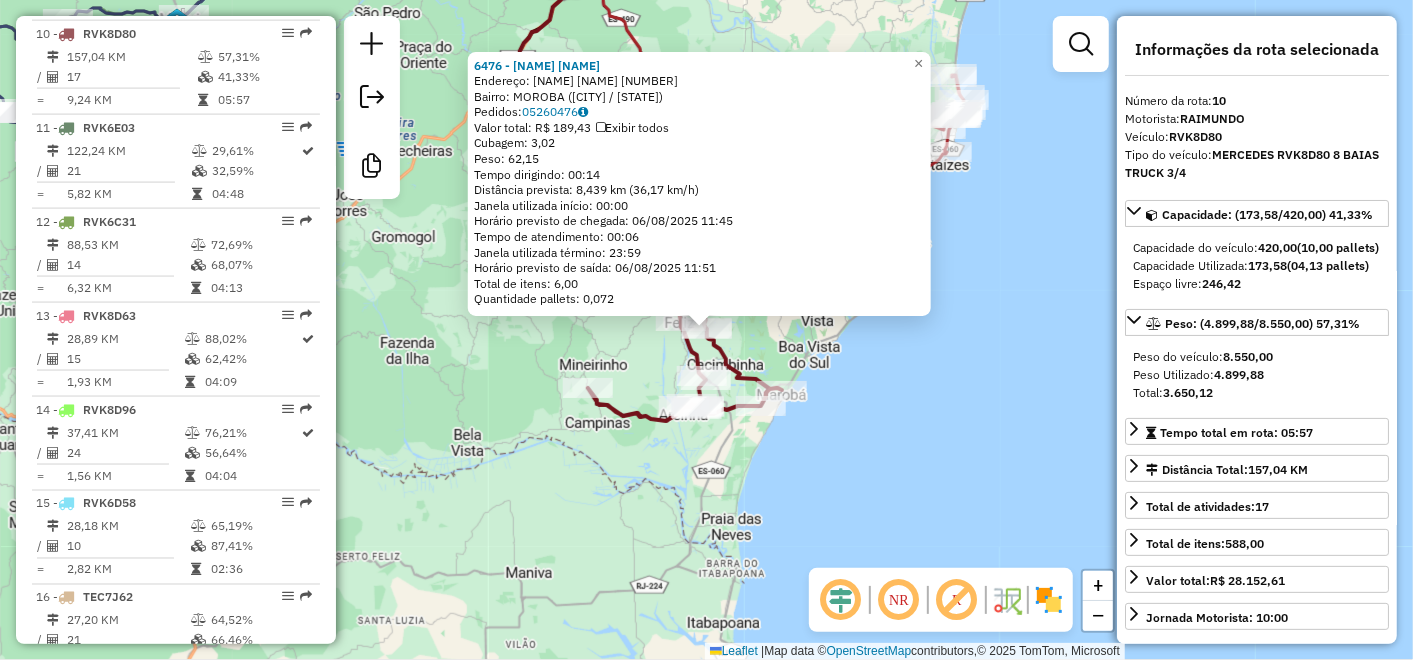 click on "6476 - [NAME] [NAME]  Endereço:  [NAME] [NAME] [NUMBER]   Bairro: [NAME] ([NAME] / [STATE])   Pedidos:  [ORDER_ID]   Valor total: R$ [PRICE]   Exibir todos   Cubagem: [CUBAGE]  Peso: [WEIGHT]  Tempo dirigindo: [TIME]   Distância prevista: [DISTANCE] km ([SPEED] km/h)   Janela utilizada início: [TIME]   Horário previsto de chegada: [DATE] [TIME]   Tempo de atendimento: [TIME]   Janela utilizada término: [TIME]   Horário previsto de saída: [DATE] [TIME]   Total de itens: [ITEMS]   Quantidade pallets: [PALLETS]  × Janela de atendimento Grade de atendimento Capacidade Transportadoras Veículos Cliente Pedidos  Rotas Selecione os dias de semana para filtrar as janelas de atendimento  Seg   Ter   Qua   Qui   Sex   Sáb   Dom  Informe o período da janela de atendimento: De: [DATE] Até: [DATE]  Filtrar exatamente a janela do cliente  Considerar janela de atendimento padrão  Selecione os dias de semana para filtrar as grades de atendimento  Seg   Ter   Qua   Qui   Sex   Sáb   Dom   Clientes fora do dia de atendimento selecionado De:" 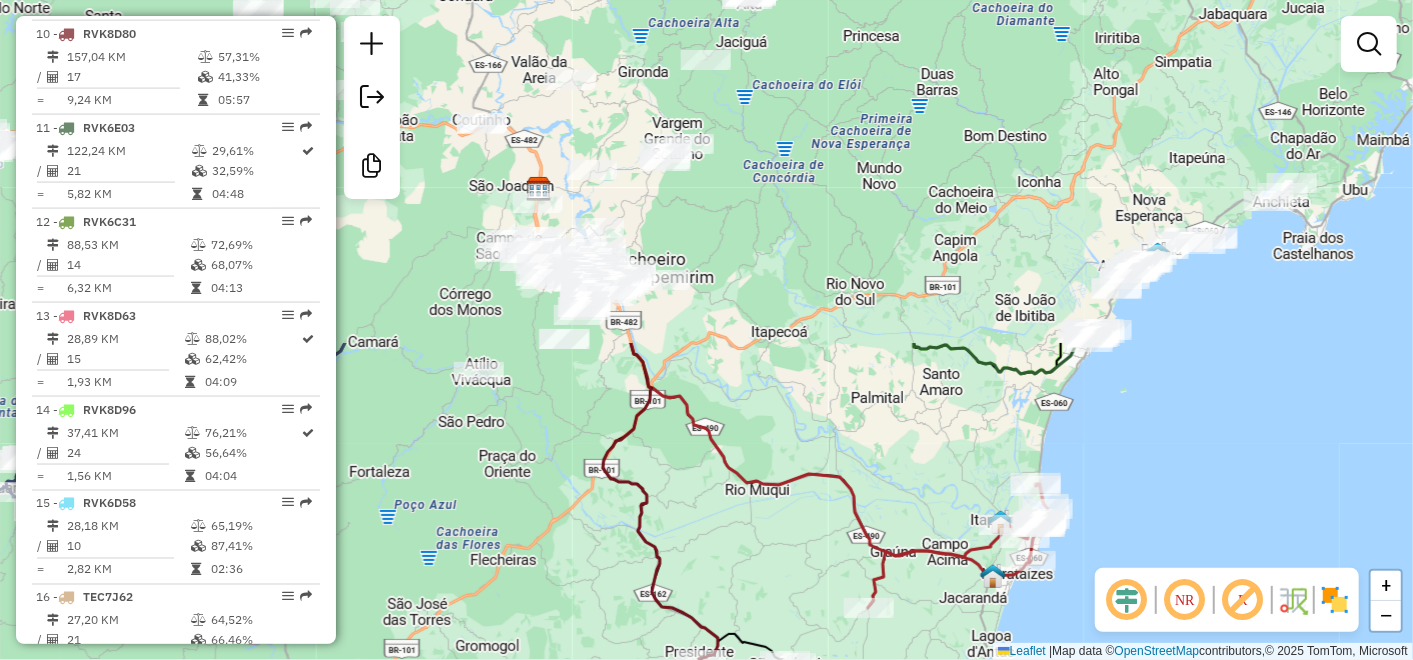 drag, startPoint x: 641, startPoint y: 93, endPoint x: 725, endPoint y: 502, distance: 417.53683 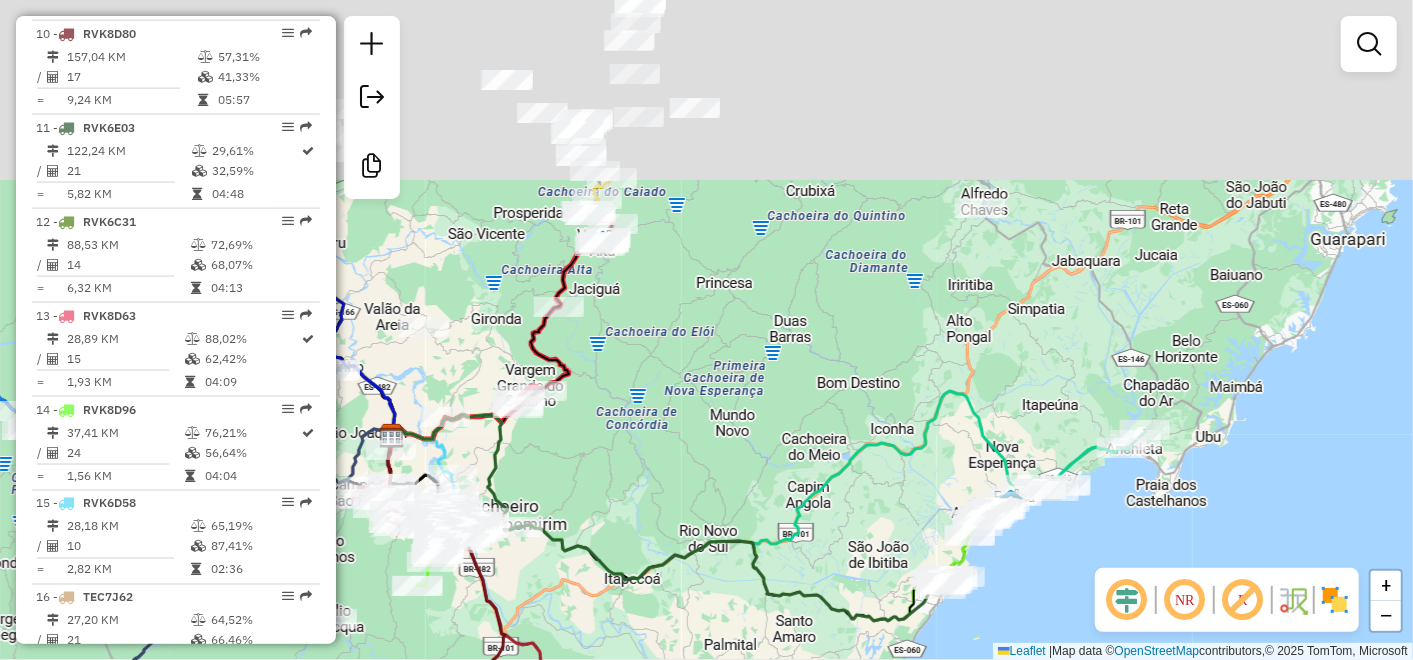 drag, startPoint x: 851, startPoint y: 360, endPoint x: 703, endPoint y: 572, distance: 258.5498 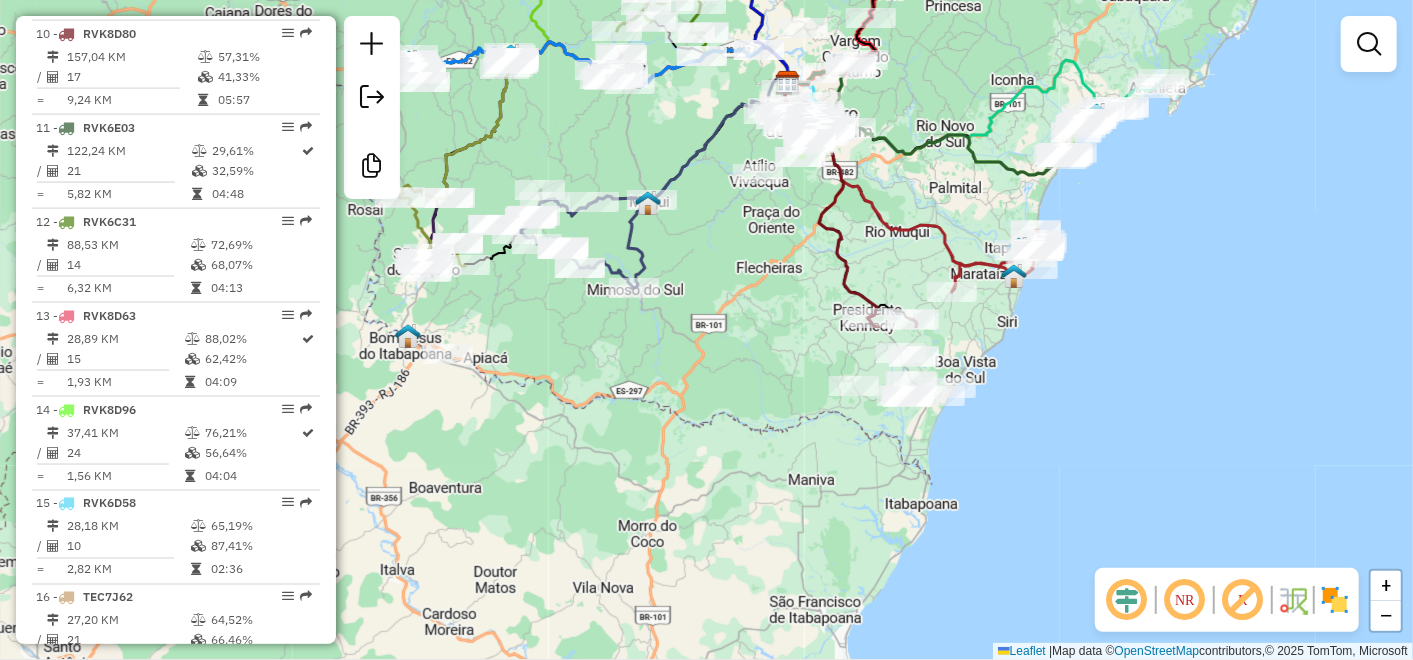 drag, startPoint x: 769, startPoint y: 426, endPoint x: 993, endPoint y: 28, distance: 456.7056 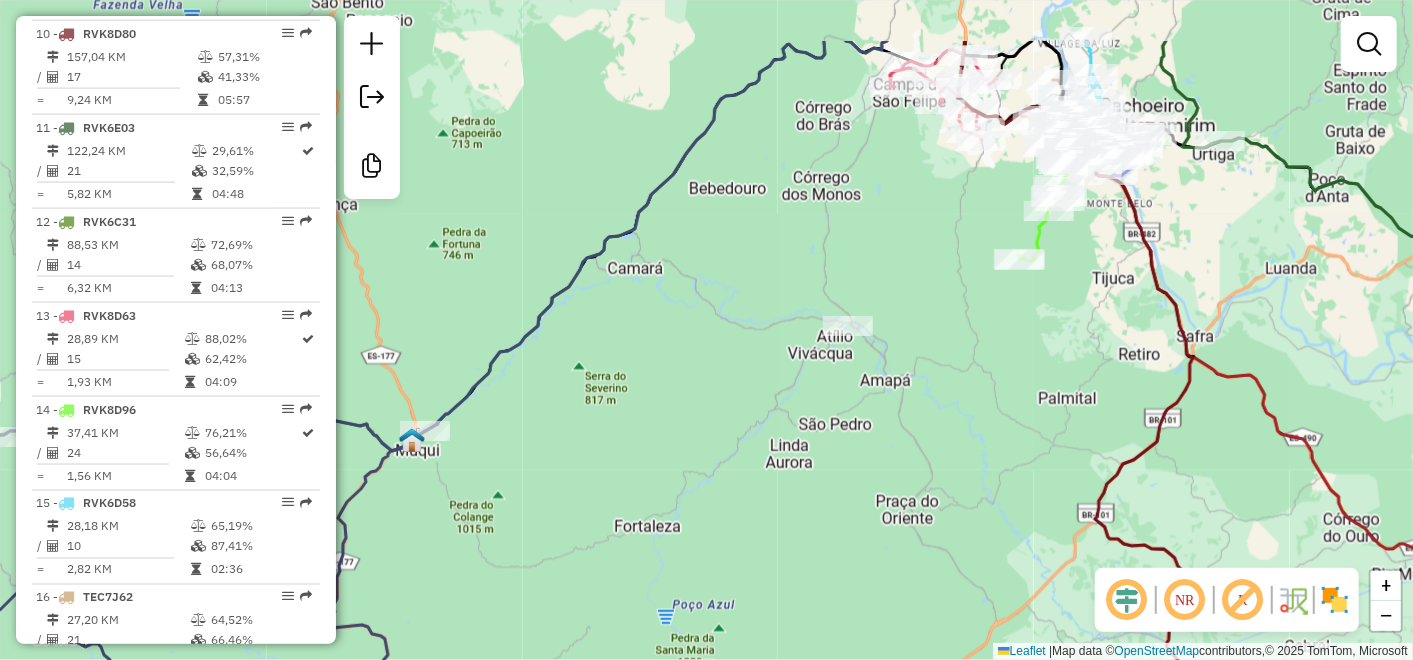 drag, startPoint x: 919, startPoint y: 255, endPoint x: 880, endPoint y: 304, distance: 62.625874 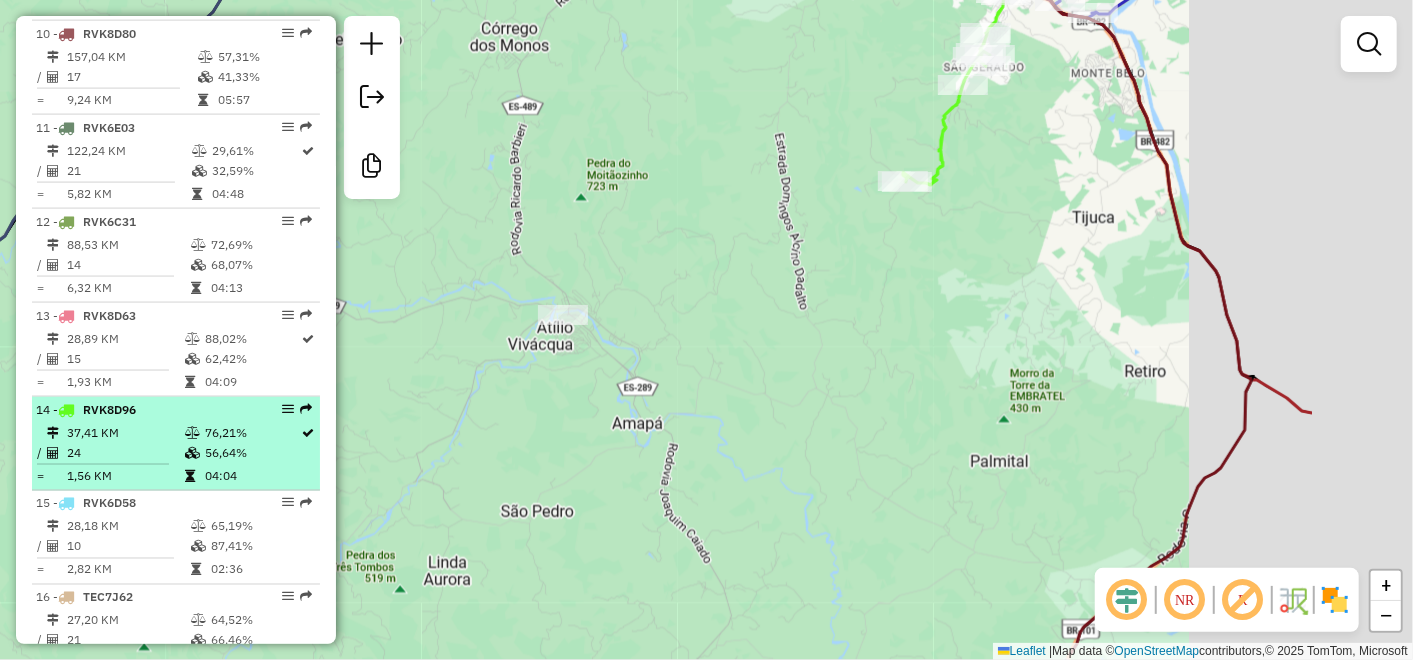drag, startPoint x: 897, startPoint y: 304, endPoint x: 194, endPoint y: 457, distance: 719.4567 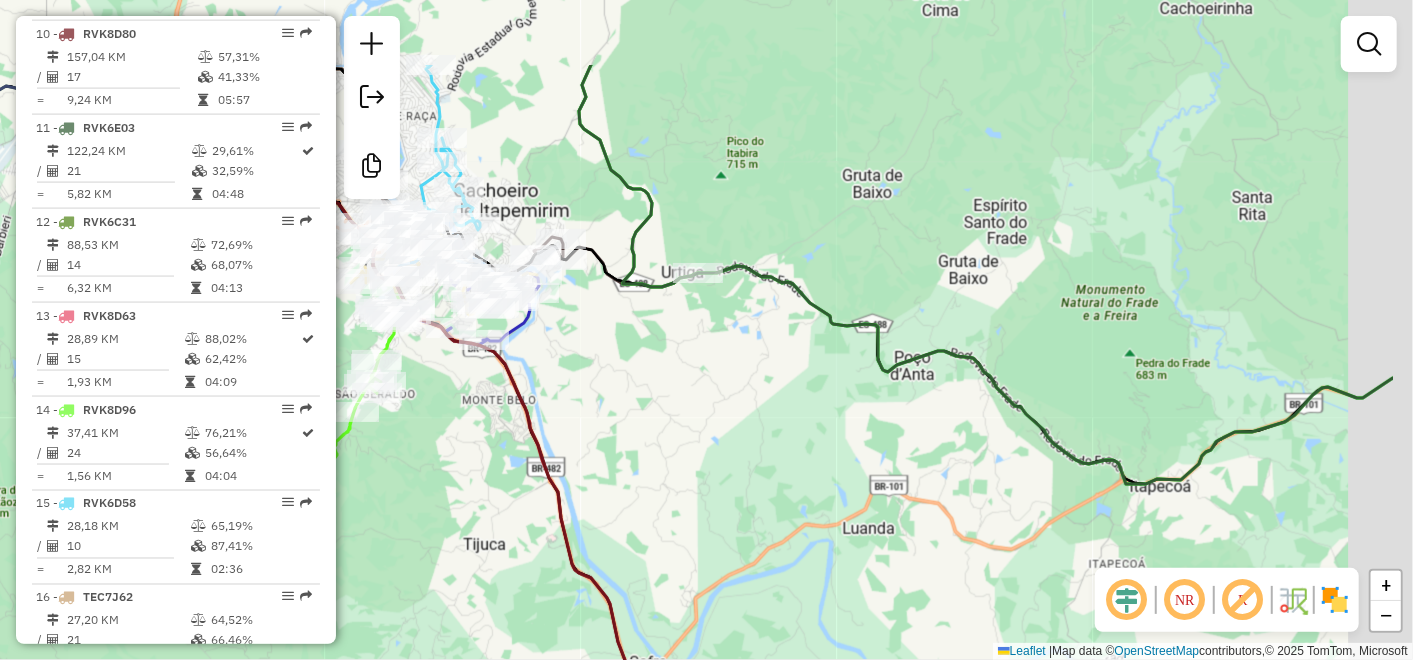 drag, startPoint x: 1168, startPoint y: 317, endPoint x: 613, endPoint y: 717, distance: 684.12354 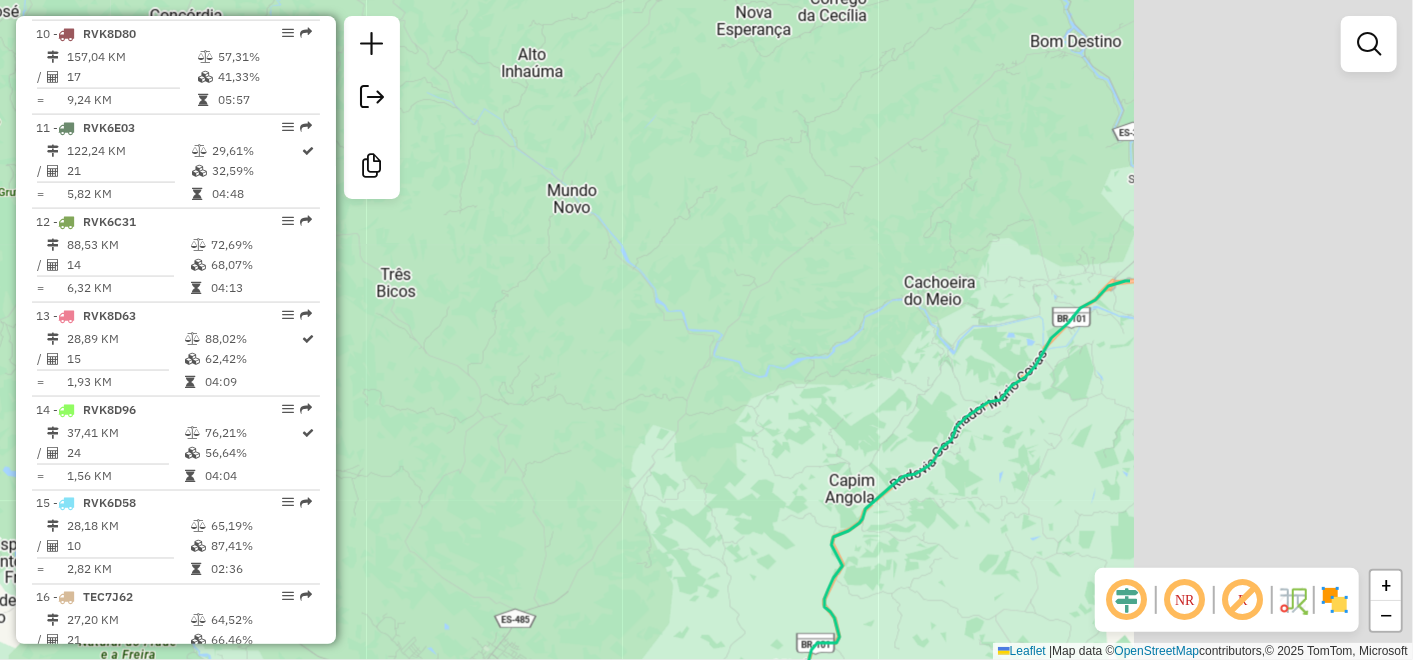 drag, startPoint x: 1005, startPoint y: 280, endPoint x: 429, endPoint y: 317, distance: 577.18713 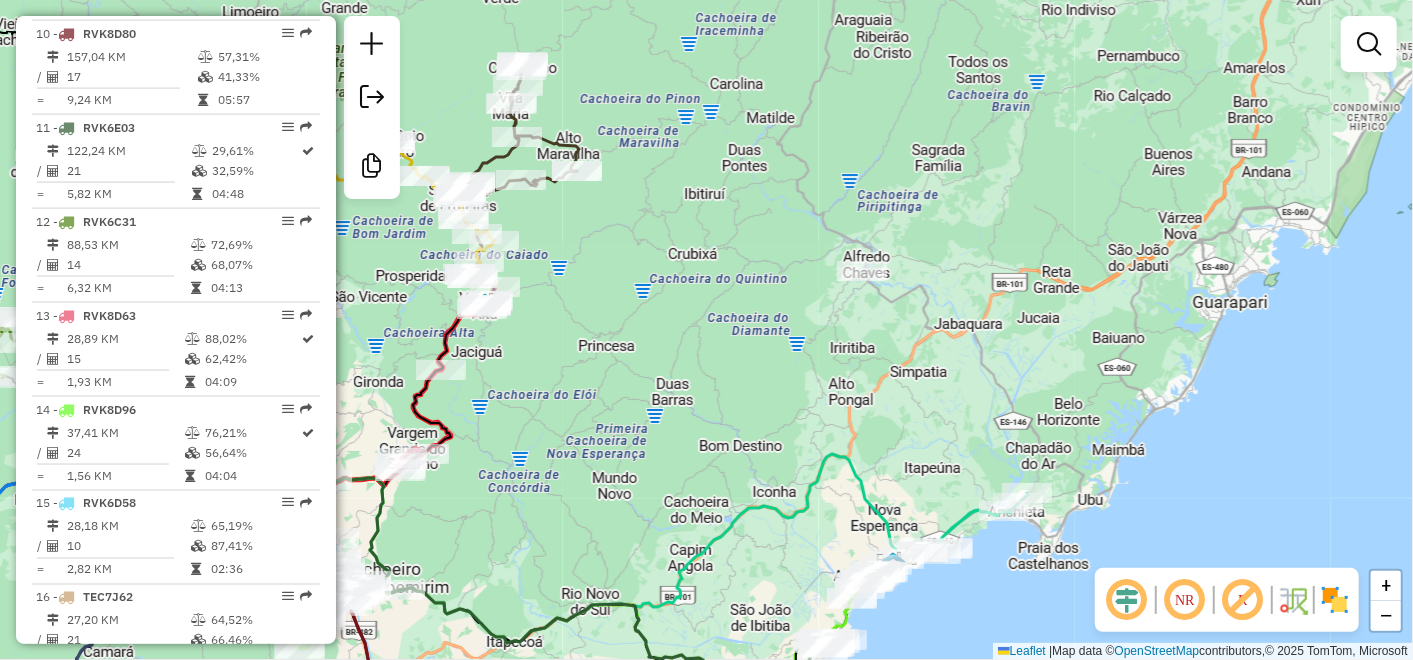drag, startPoint x: 1097, startPoint y: 278, endPoint x: 972, endPoint y: 380, distance: 161.33505 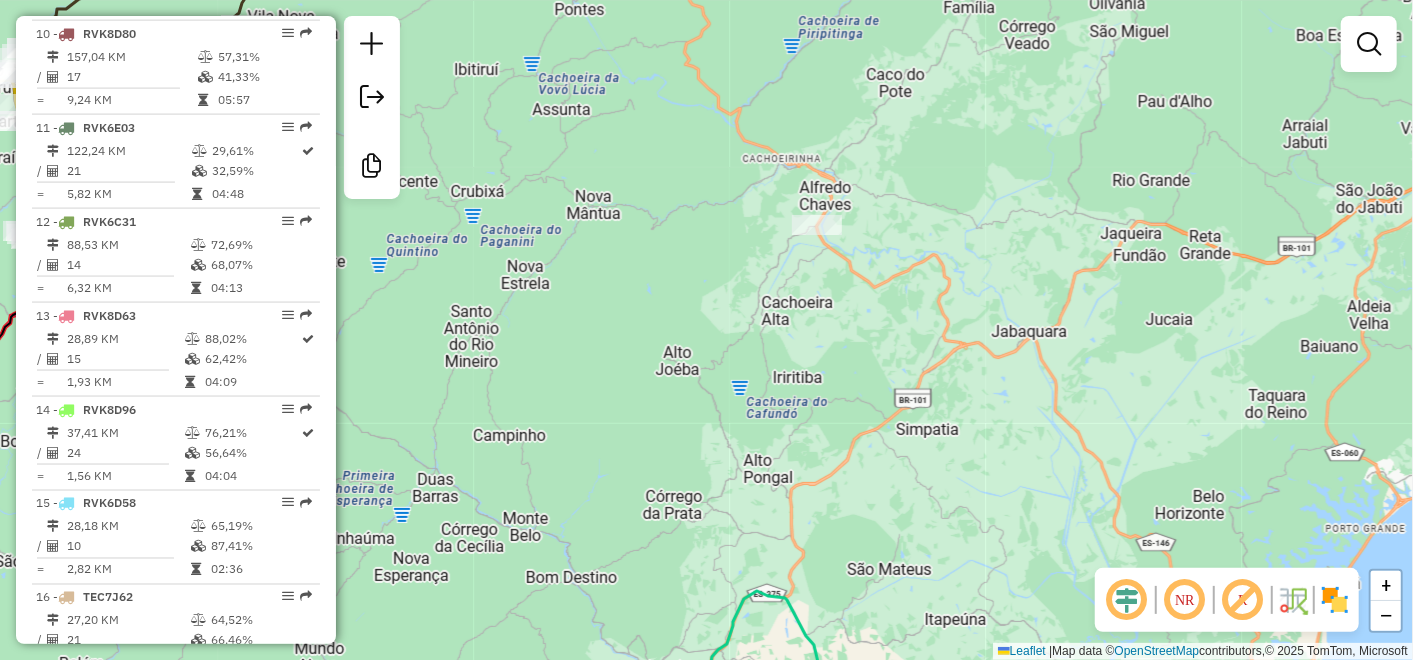 drag, startPoint x: 965, startPoint y: 347, endPoint x: 1004, endPoint y: 409, distance: 73.24616 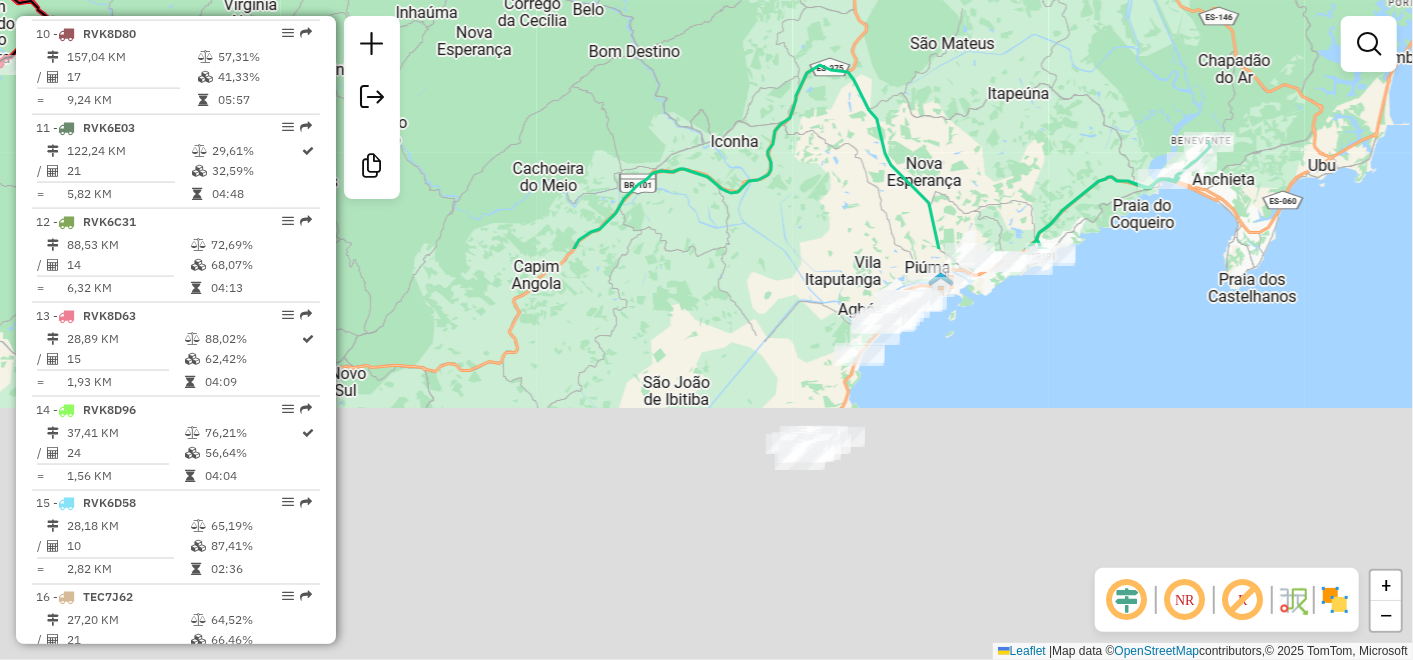 drag, startPoint x: 1081, startPoint y: 500, endPoint x: 1092, endPoint y: 0, distance: 500.12097 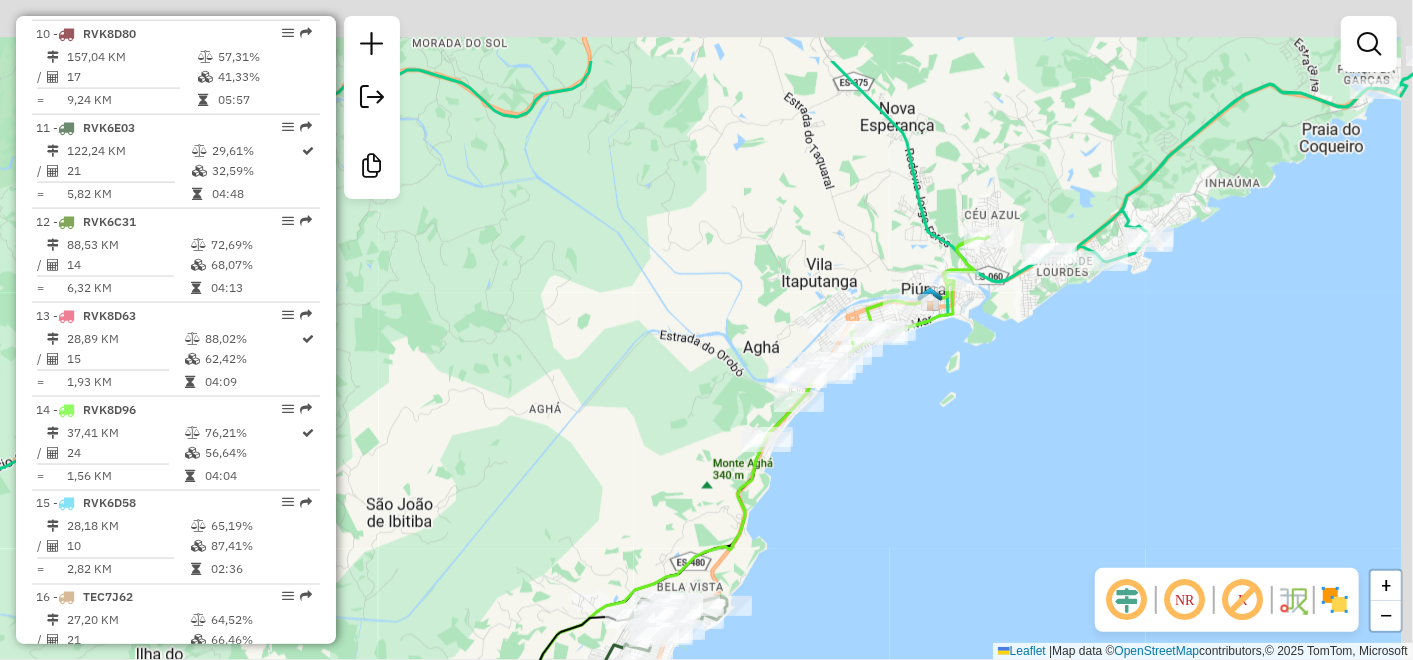 drag, startPoint x: 1173, startPoint y: 153, endPoint x: 1051, endPoint y: 285, distance: 179.74426 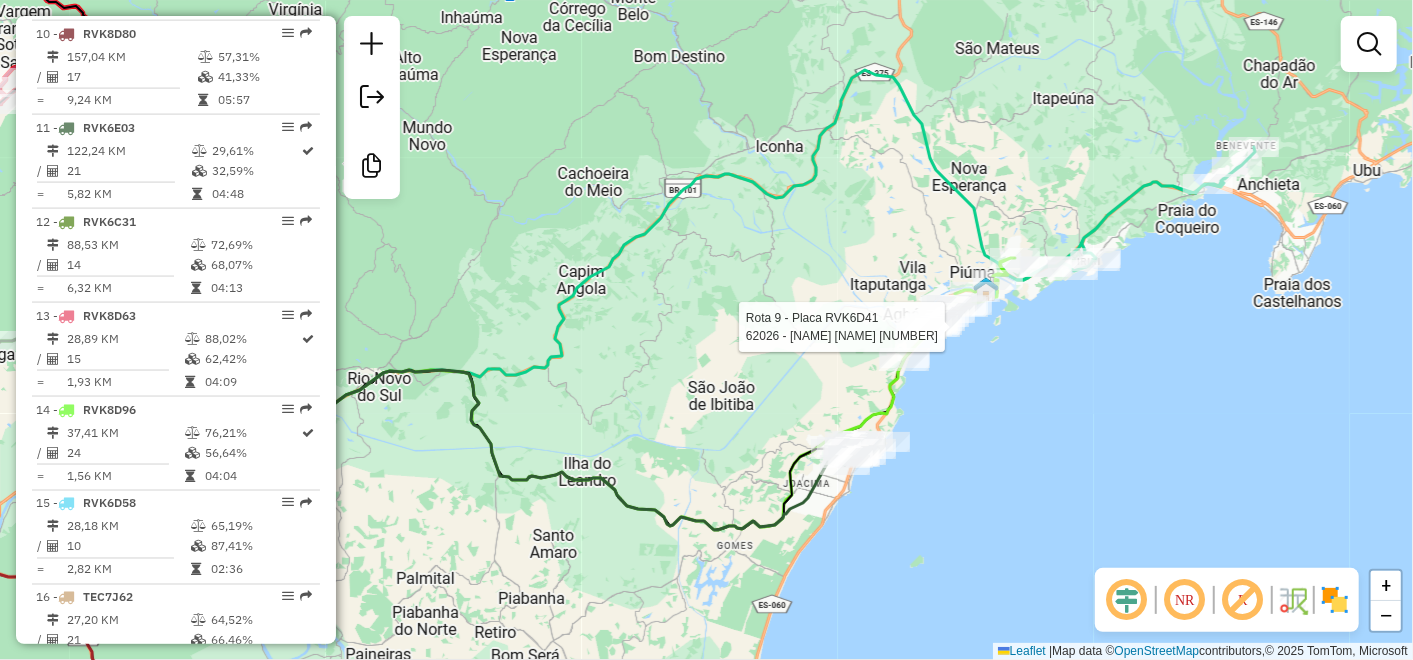 select on "**********" 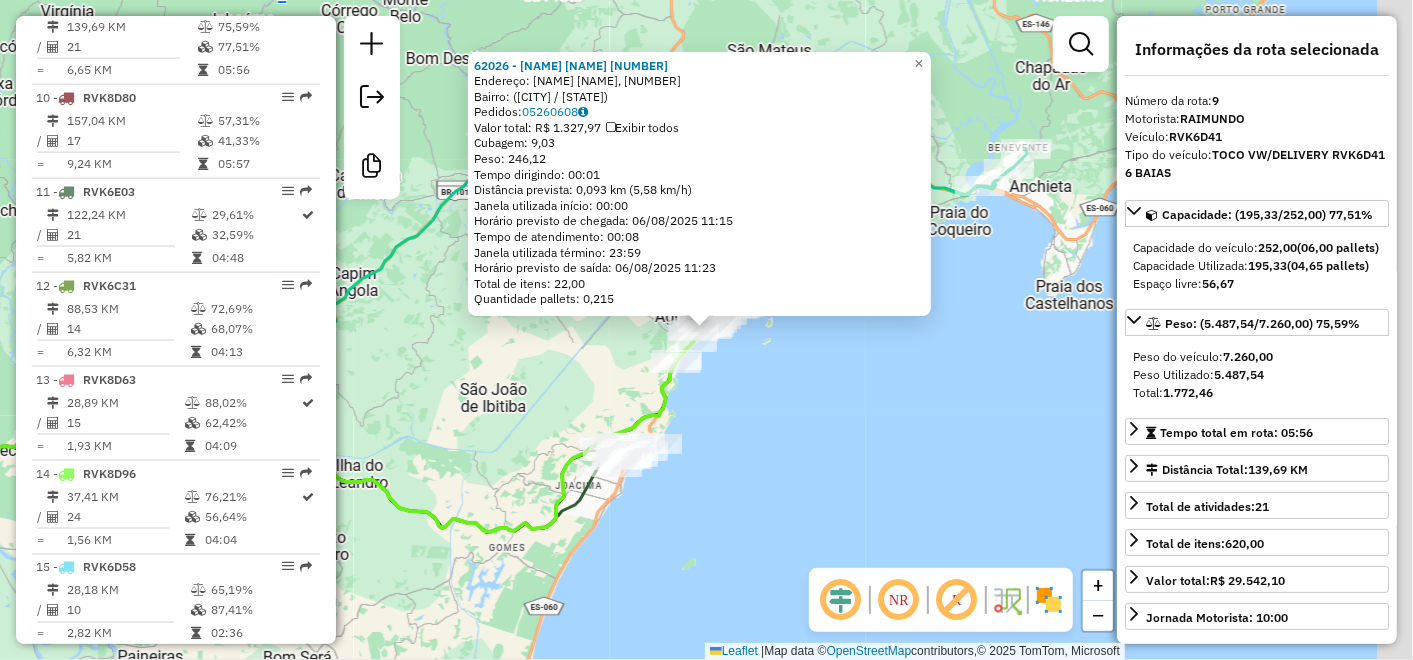 scroll, scrollTop: 1536, scrollLeft: 0, axis: vertical 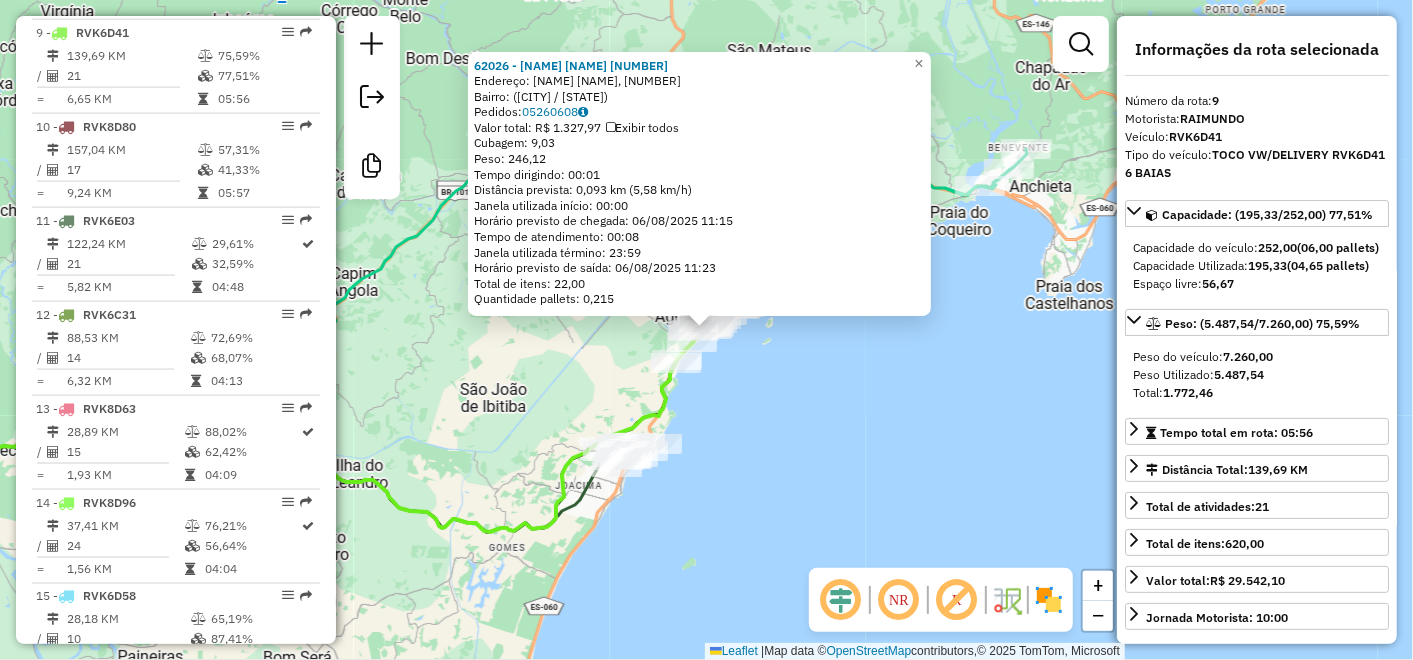 click on "62026 - [BUSINESS] Endereço: [STREET], [NUMBER] Bairro: ([REGION] / [STATE]) Pedidos: [ORDER_ID] Valor total: R$ 1.327,97 Exibir todos Cubagem: 9,03 Peso: 246,12 Tempo dirigindo: 00:01 Distância prevista: 0,093 km (5,58 km/h) Janela utilizada início: 00:00 Horário previsto de chegada: 06/08/2025 11:15 Tempo de atendimento: 00:08 Janela utilizada término: 23:59 Horário previsto de saída: 06/08/2025 11:23 Total de itens: 22,00 Quantidade pallets: 0,215 × Janela de atendimento Grade de atendimento Capacidade Transportadoras Veículos Cliente Pedidos Rotas Selecione os dias de semana para filtrar as janelas de atendimento Seg Ter Qua Qui Sex Sáb Dom Informe o período da janela de atendimento: De: Até: Filtrar exatamente a janela do cliente Considerar janela de atendimento padrão Selecione os dias de semana para filtrar as grades de atendimento Seg Ter Qua Qui Sex Sáb Dom Considerar clientes sem dia de atendimento cadastrado De: +" 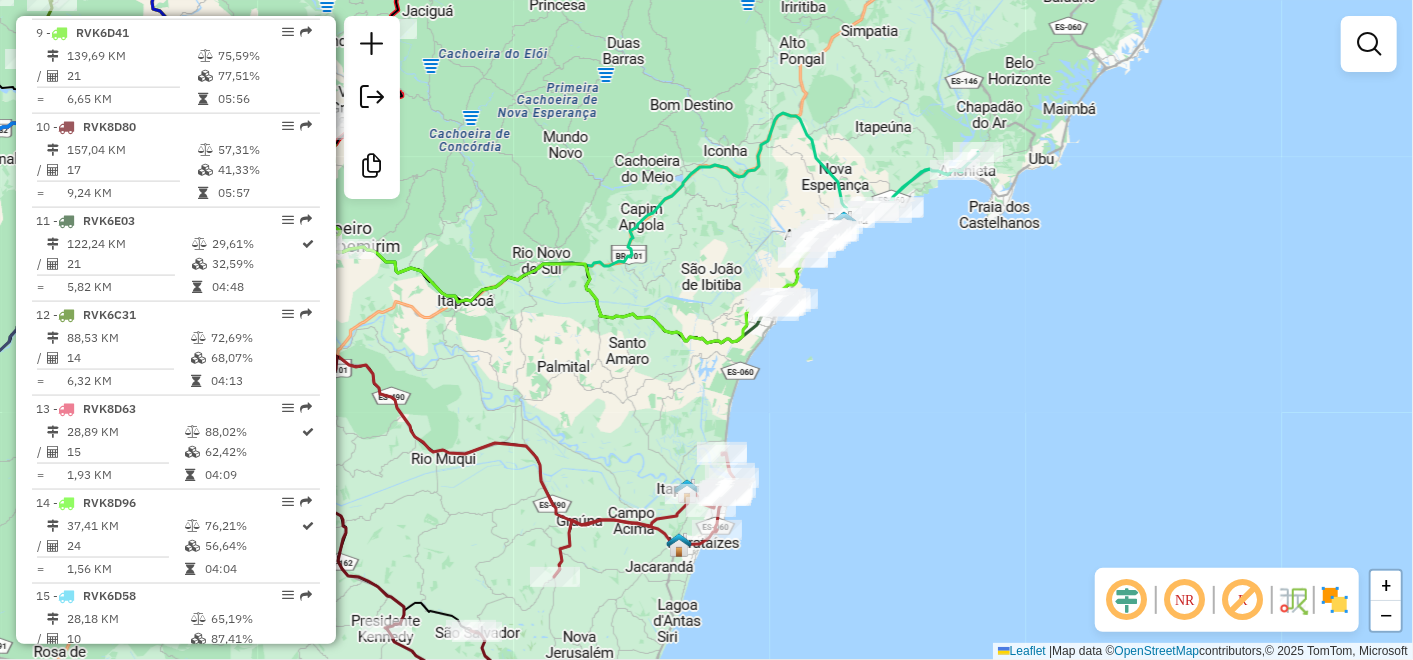 drag, startPoint x: 1134, startPoint y: 82, endPoint x: 1102, endPoint y: 39, distance: 53.600372 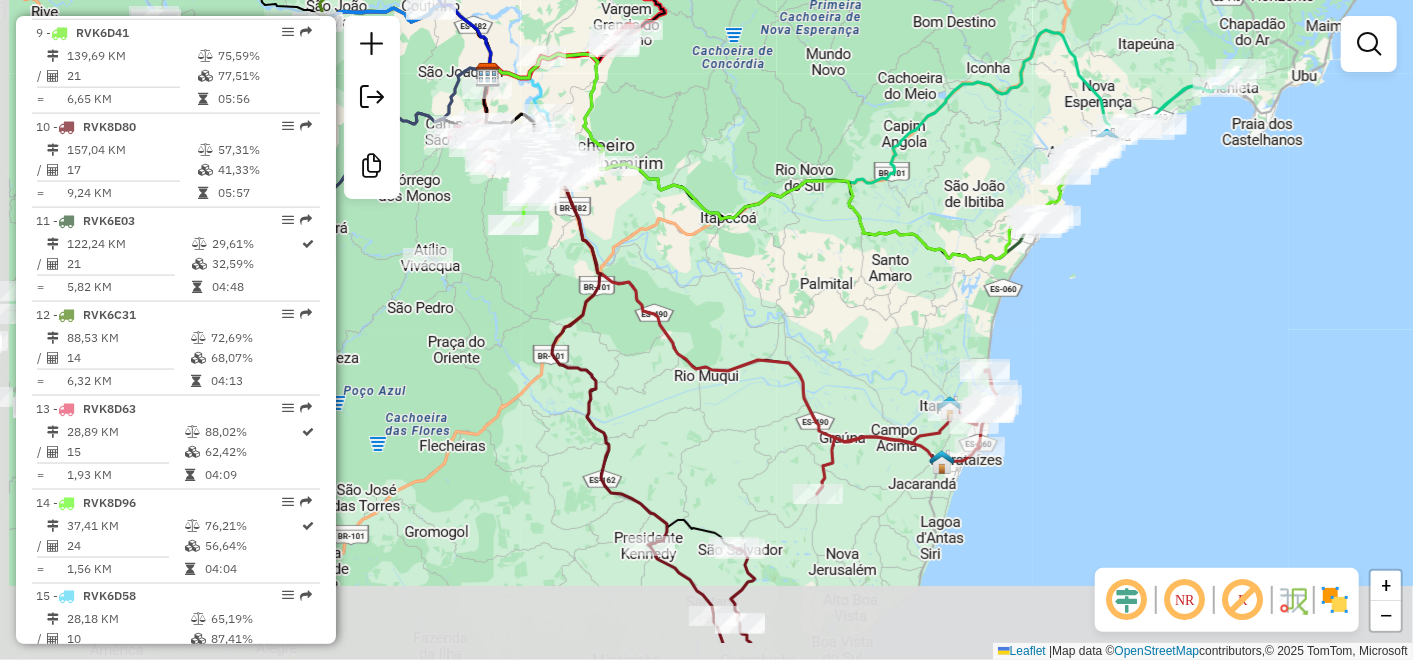 drag, startPoint x: 675, startPoint y: 277, endPoint x: 911, endPoint y: 200, distance: 248.24384 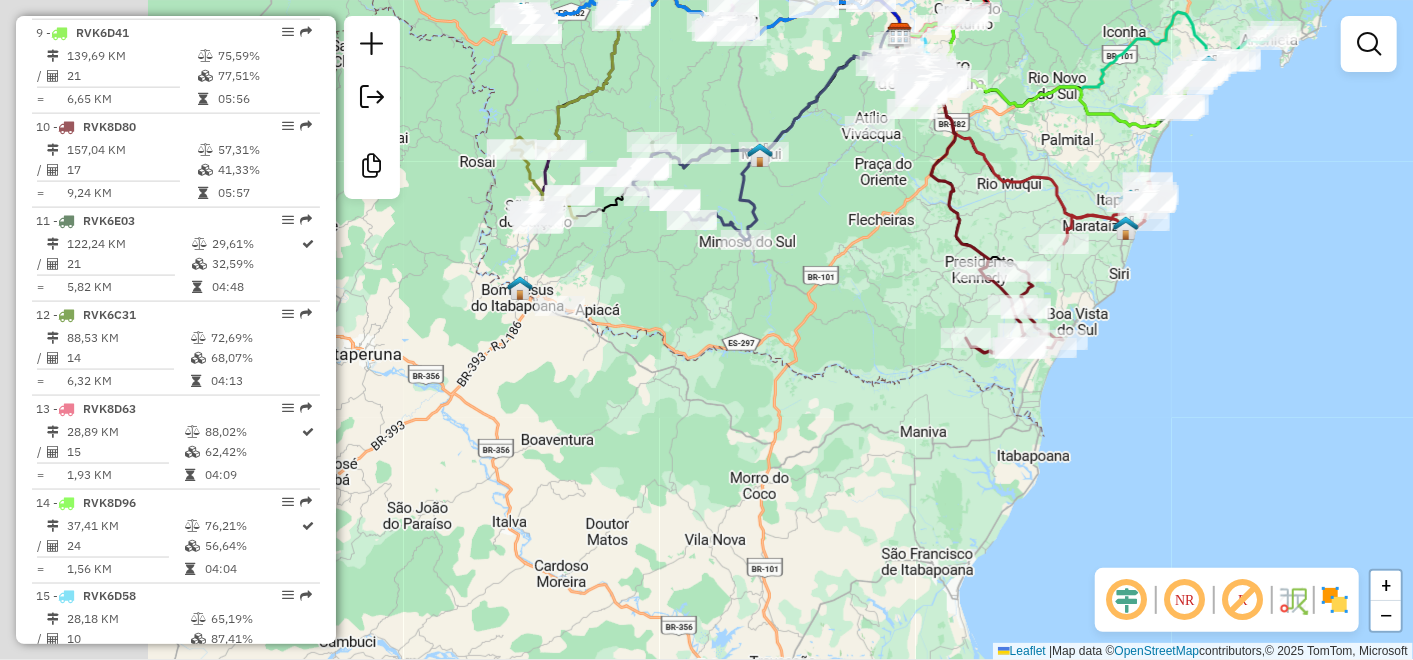 drag, startPoint x: 710, startPoint y: 306, endPoint x: 924, endPoint y: 197, distance: 240.16037 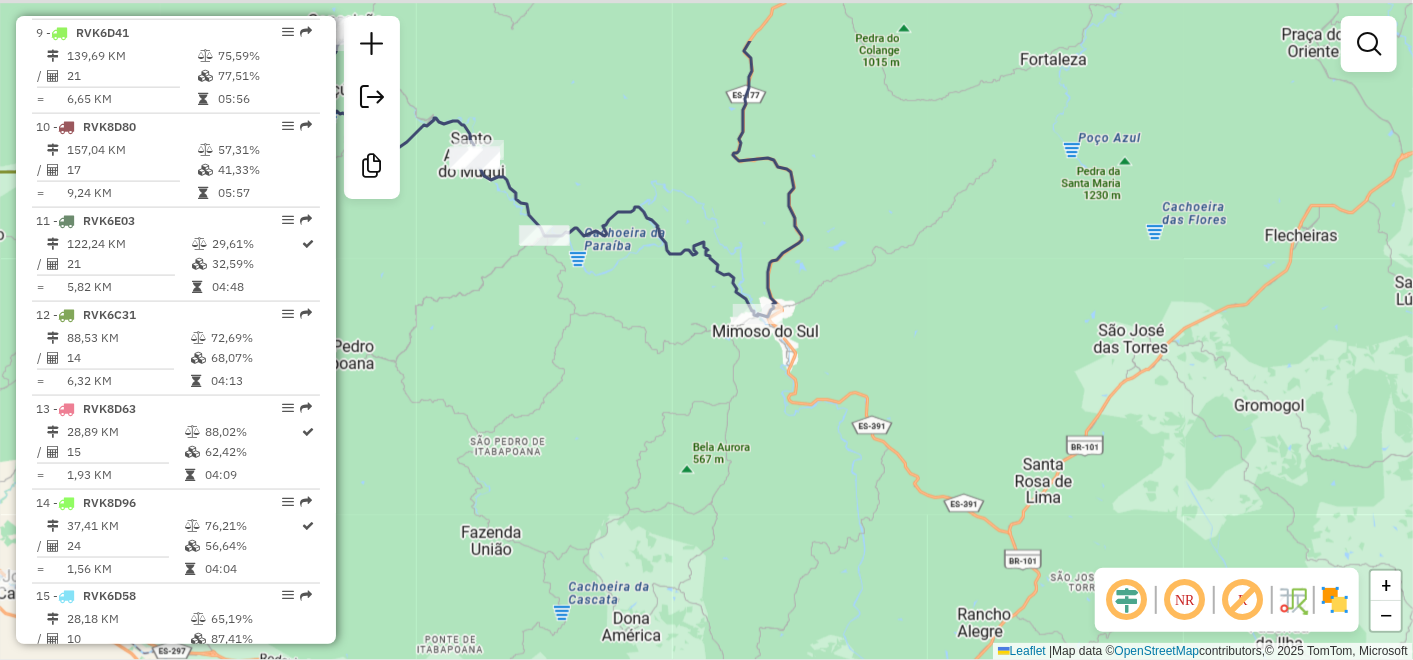 drag, startPoint x: 782, startPoint y: 239, endPoint x: 822, endPoint y: 331, distance: 100.31949 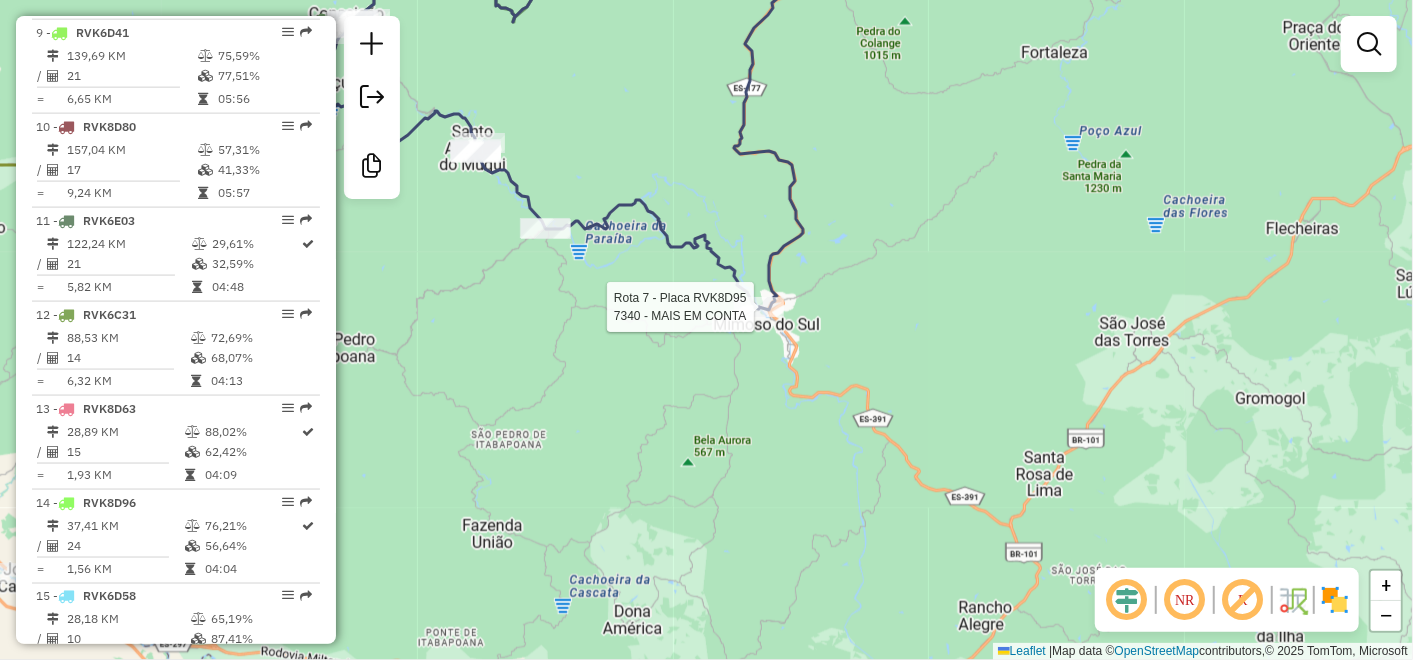 select on "**********" 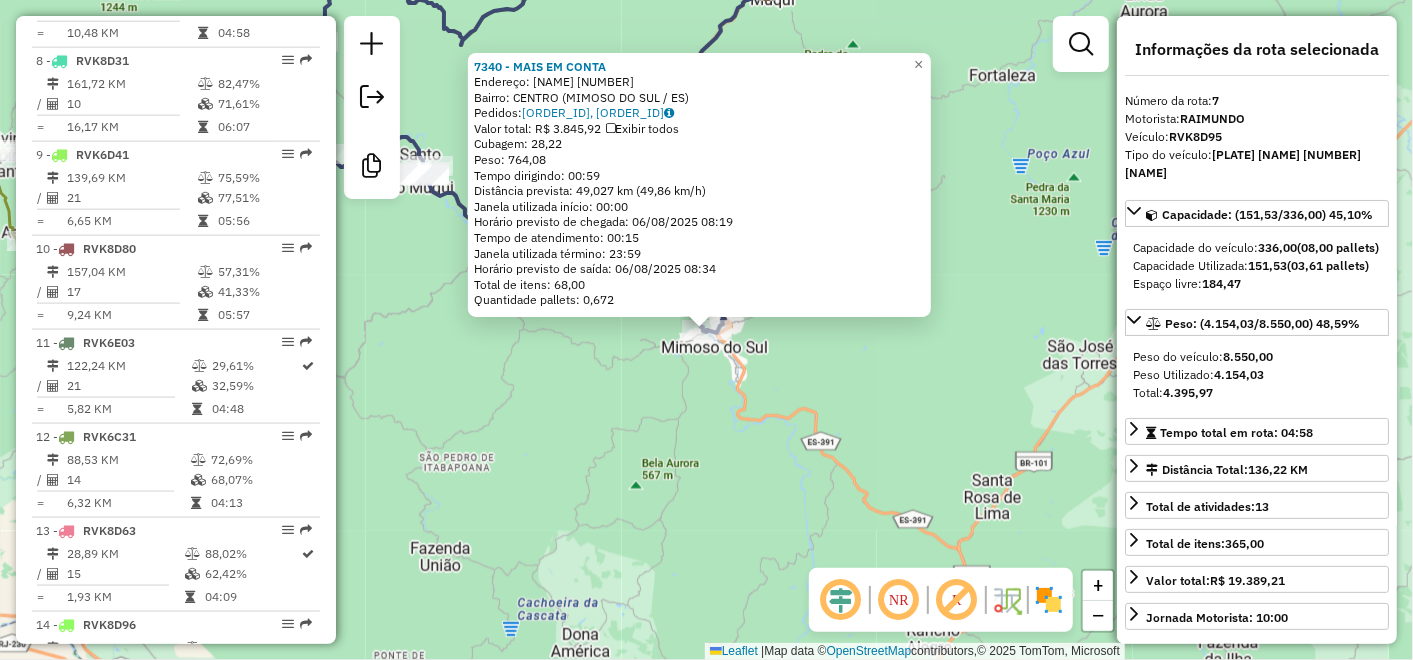 scroll, scrollTop: 1348, scrollLeft: 0, axis: vertical 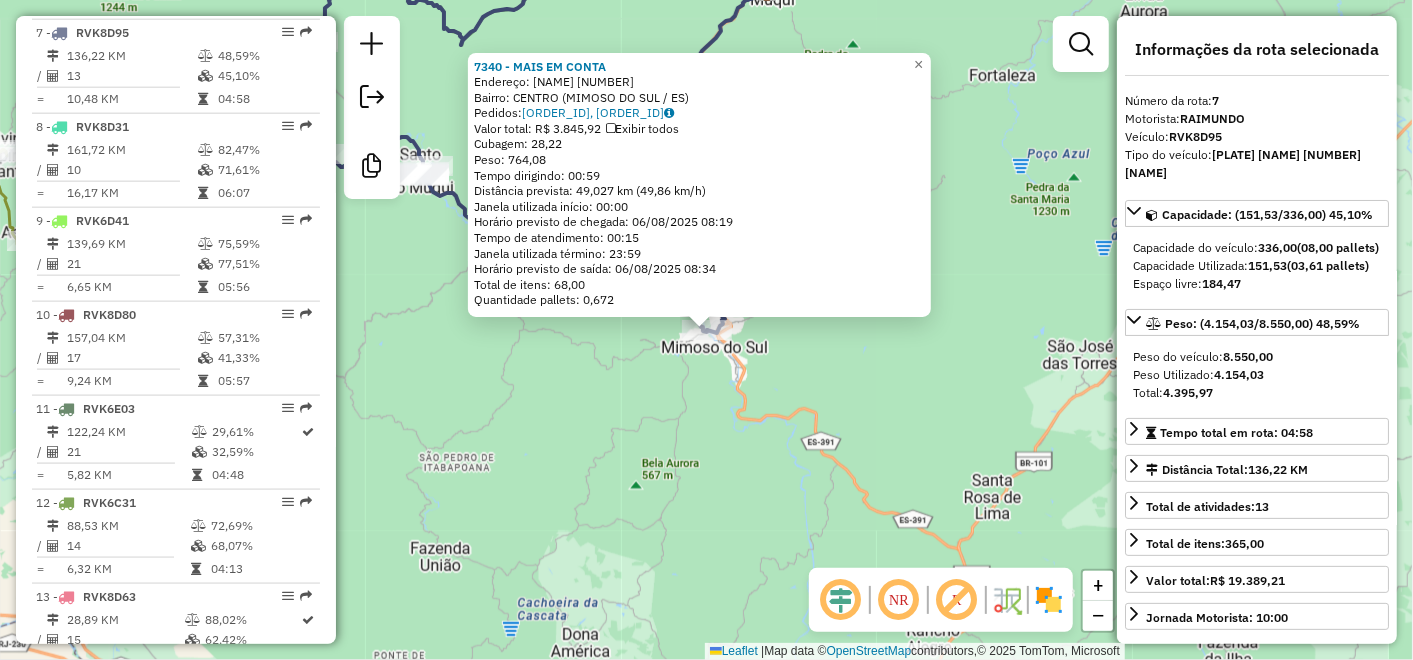 click on "7340 - [NAME] [NAME] Endereço: [NAME] [NUMBER] Bairro: [NAME] ([CITY] / [STATE]) Pedidos: [ORDER_ID], [ORDER_ID] Valor total: R$ [PRICE] Exibir todos Cubagem: [CUBAGE] Peso: [WEIGHT] Tempo dirigindo: [TIME] Distância prevista: [DISTANCE] km ([SPEED] km/h) Janela utilizada início: [TIME] Horário previsto de chegada: [DATE] [TIME] Tempo de atendimento: [TIME] Janela utilizada término: [TIME] Horário previsto de saída: [DATE] [TIME] Total de itens: [ITEMS] Quantidade pallets: [PALLETS] × Janela de atendimento Grade de atendimento Capacidade Transportadoras Veículos Cliente Pedidos Rotas Selecione os dias de semana para filtrar as janelas de atendimento Seg Ter Qua Qui Sex Sáb Dom Informe o período da janela de atendimento: De: [DATE] Até: [DATE] Filtrar exatamente a janela do cliente Considerar janela de atendimento padrão Selecione os dias de semana para filtrar as grades de atendimento Seg Ter Qua Qui Sex Sáb Dom Clientes fora do dia de atendimento selecionado" 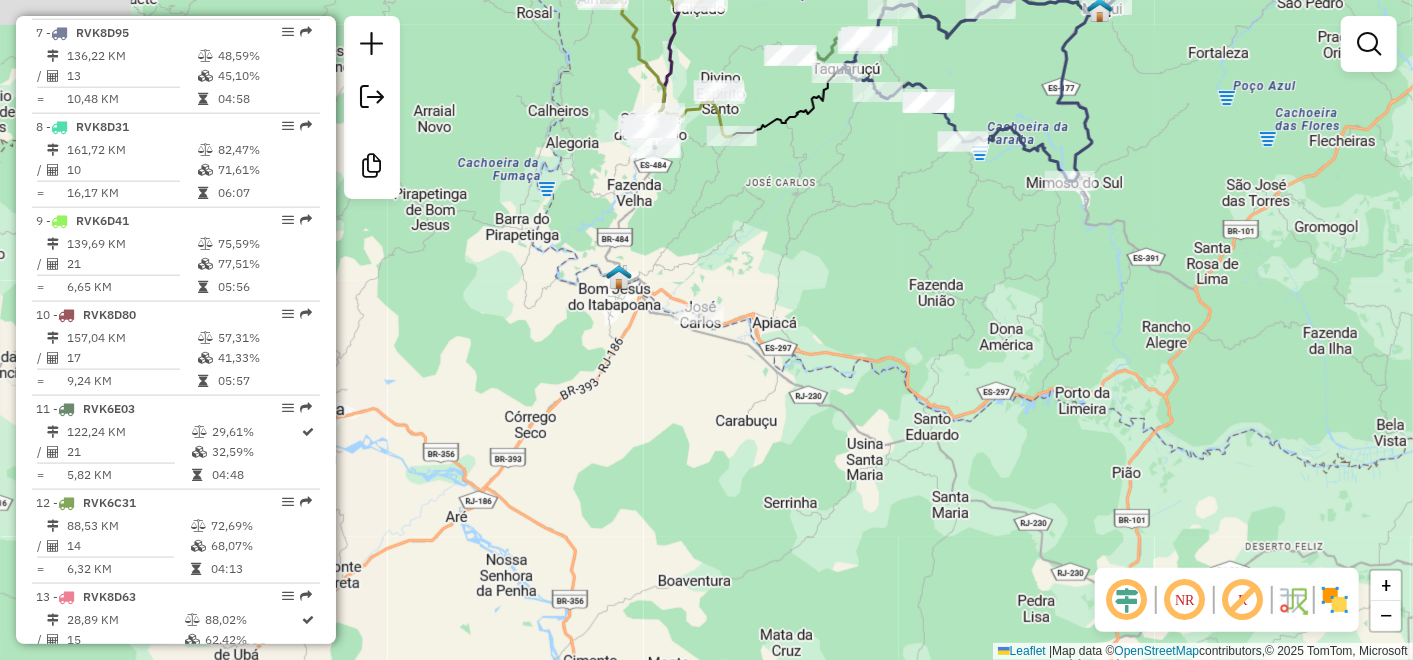 drag, startPoint x: 660, startPoint y: 382, endPoint x: 924, endPoint y: 294, distance: 278.28043 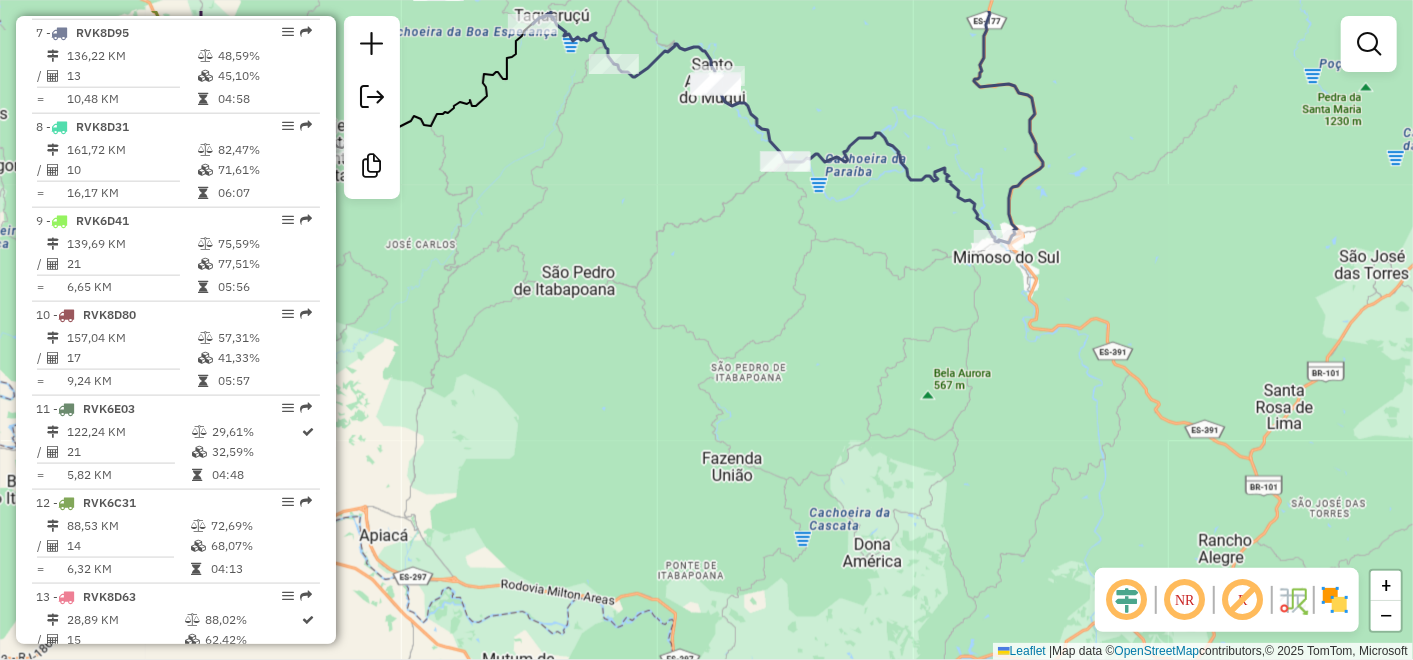 drag, startPoint x: 1020, startPoint y: 271, endPoint x: 1000, endPoint y: 288, distance: 26.24881 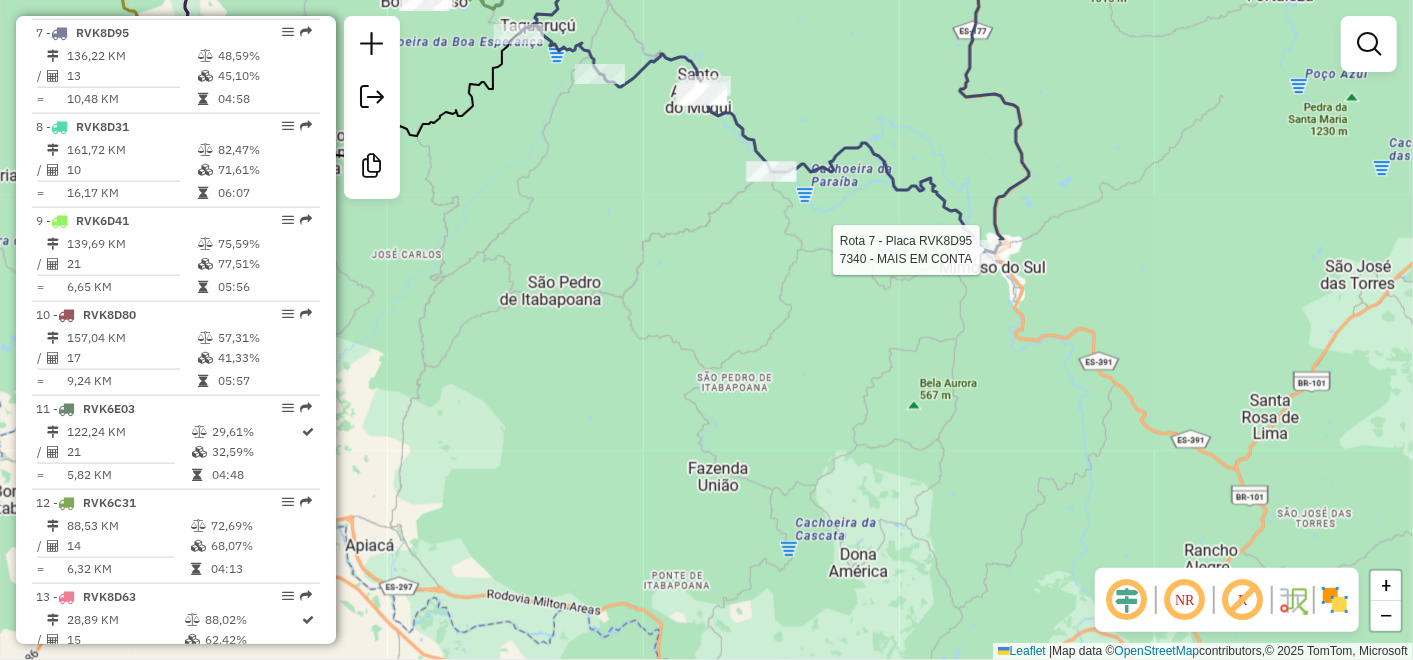 select on "**********" 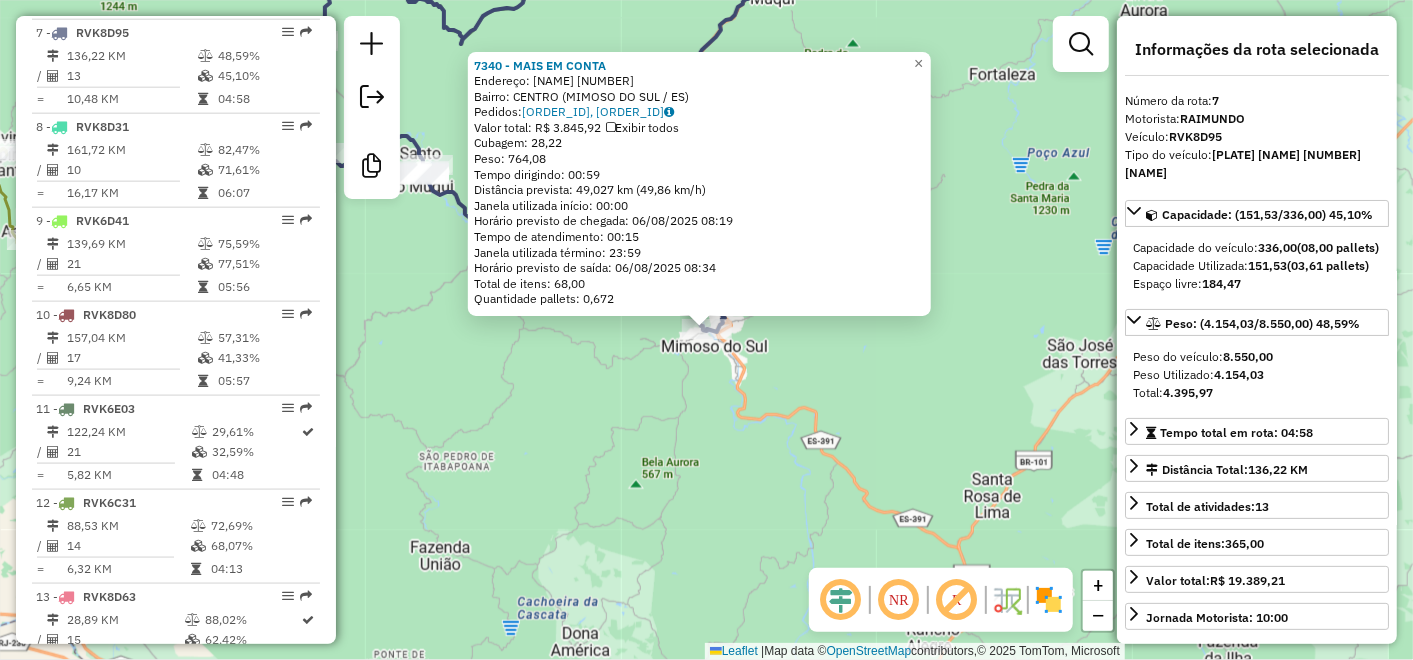 click on "7340 - [NAME] [NAME] Endereço: [NAME] [NUMBER] Bairro: [NAME] ([CITY] / [STATE]) Pedidos: [ORDER_ID], [ORDER_ID] Valor total: R$ [PRICE] Exibir todos Cubagem: [CUBAGE] Peso: [WEIGHT] Tempo dirigindo: [TIME] Distância prevista: [DISTANCE] km ([SPEED] km/h) Janela utilizada início: [TIME] Horário previsto de chegada: [DATE] [TIME] Tempo de atendimento: [TIME] Janela utilizada término: [TIME] Horário previsto de saída: [DATE] [TIME] Total de itens: [ITEMS] Quantidade pallets: [PALLETS] × Janela de atendimento Grade de atendimento Capacidade Transportadoras Veículos Cliente Pedidos Rotas Selecione os dias de semana para filtrar as janelas de atendimento Seg Ter Qua Qui Sex Sáb Dom Informe o período da janela de atendimento: De: [DATE] Até: [DATE] Filtrar exatamente a janela do cliente Considerar janela de atendimento padrão Selecione os dias de semana para filtrar as grades de atendimento Seg Ter Qua Qui Sex Sáb Dom Clientes fora do dia de atendimento selecionado" 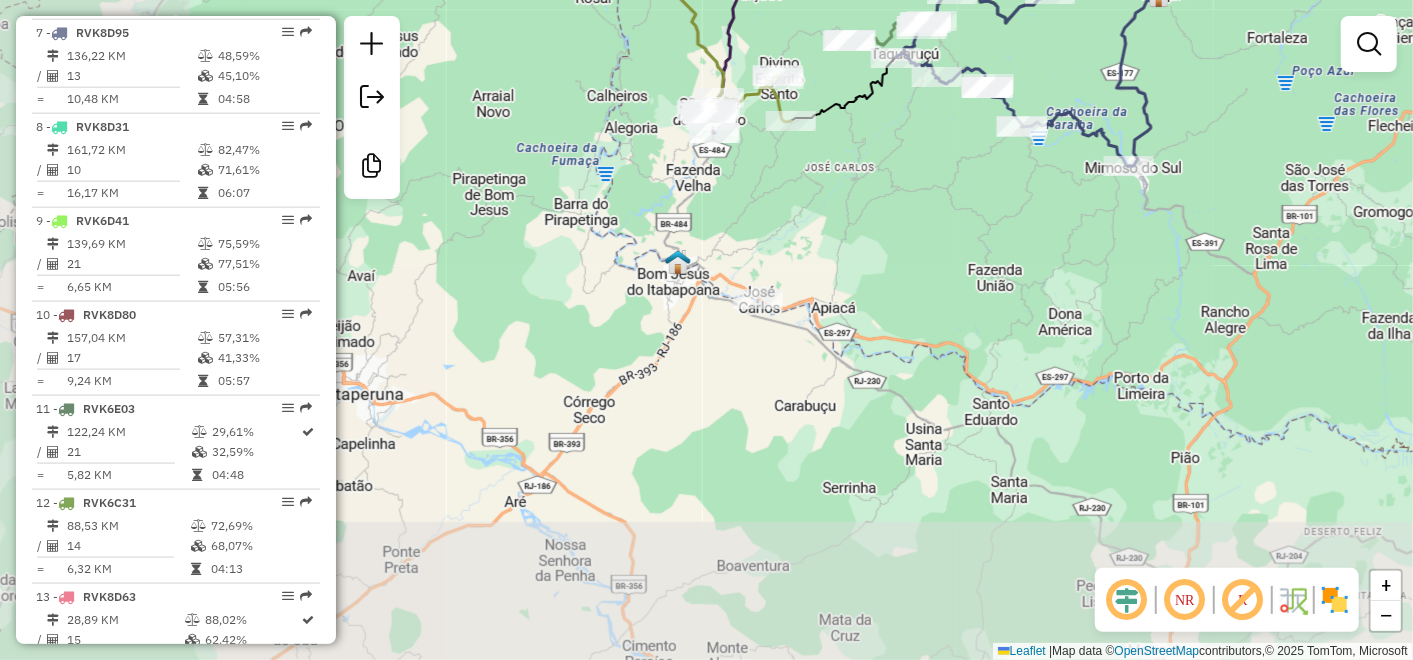 drag, startPoint x: 698, startPoint y: 357, endPoint x: 1005, endPoint y: 215, distance: 338.2499 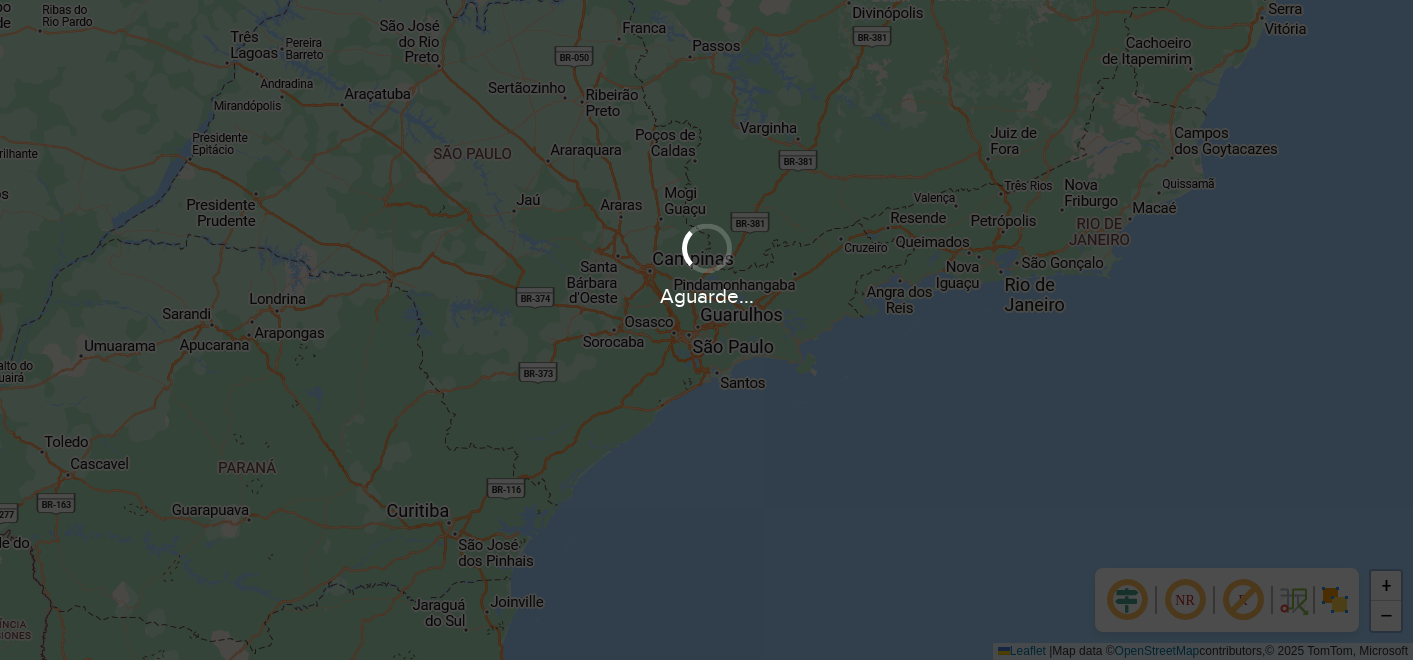 scroll, scrollTop: 0, scrollLeft: 0, axis: both 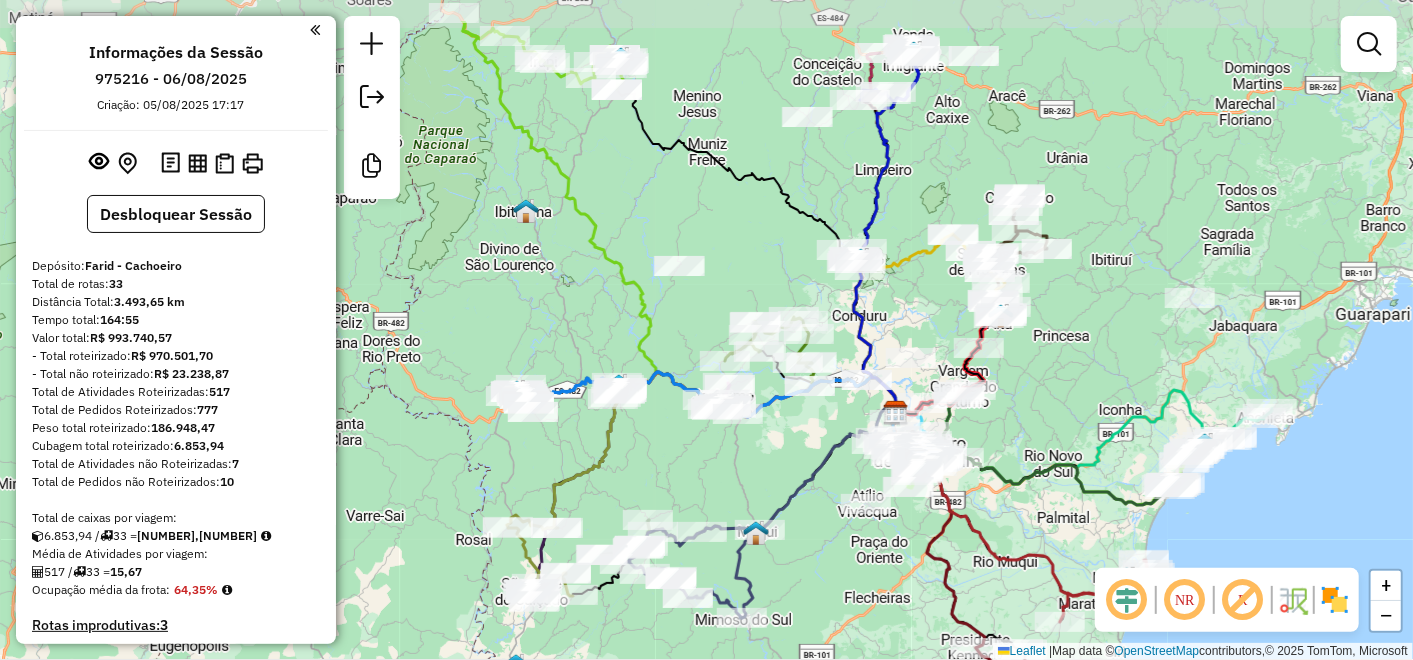 drag, startPoint x: 698, startPoint y: 219, endPoint x: 927, endPoint y: 306, distance: 244.96939 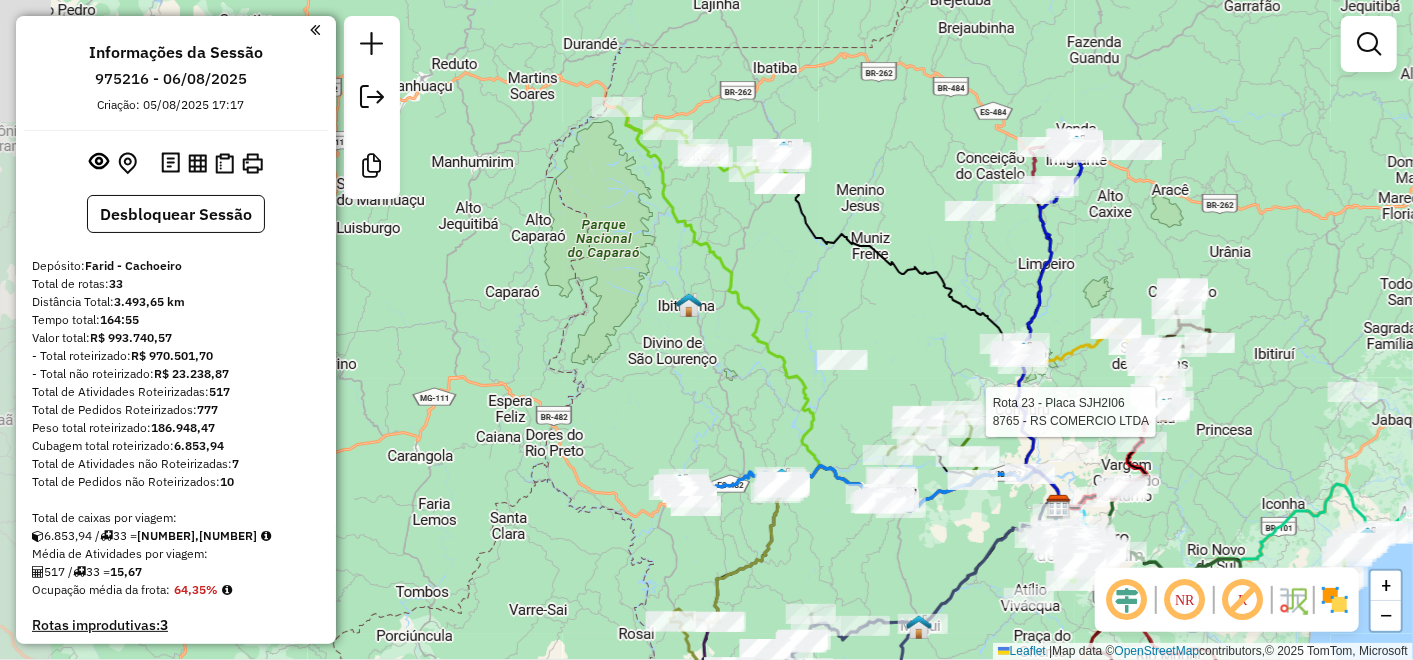 drag, startPoint x: 668, startPoint y: 237, endPoint x: 801, endPoint y: 315, distance: 154.18495 